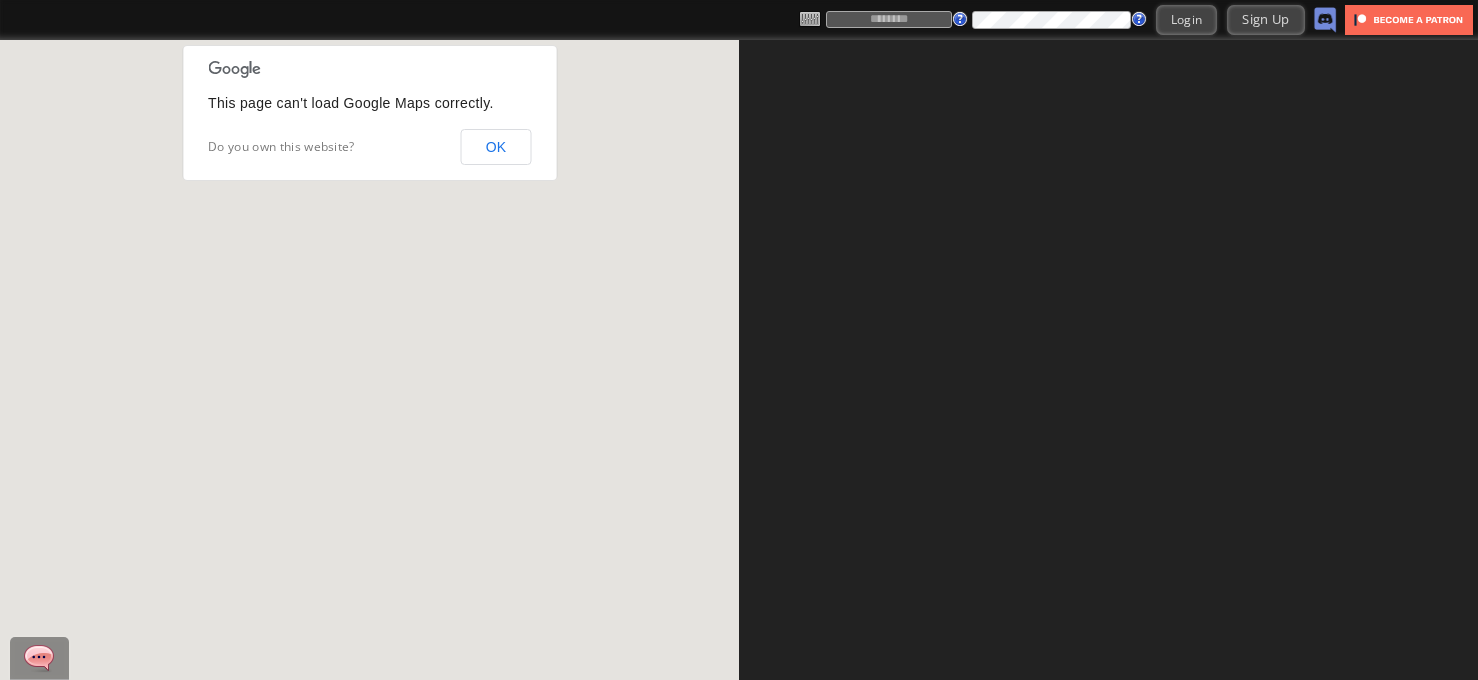 scroll, scrollTop: 0, scrollLeft: 0, axis: both 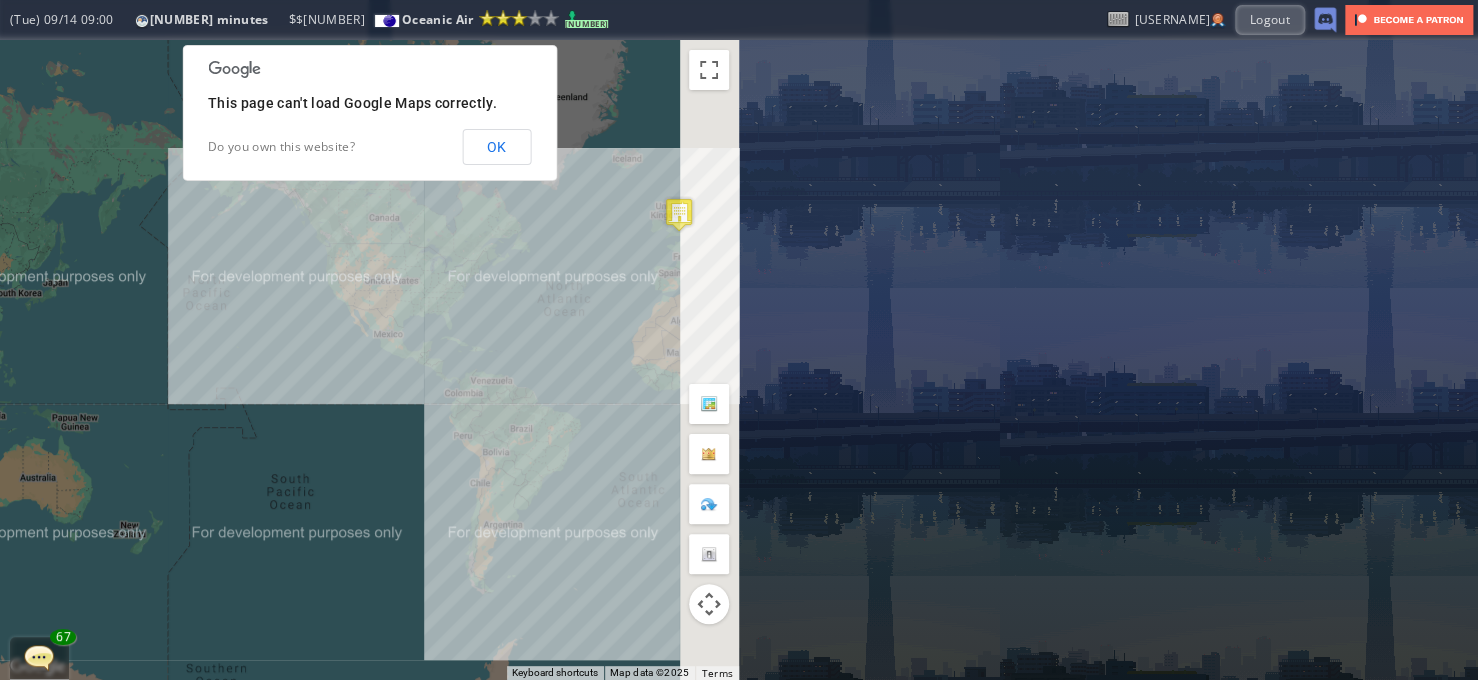 drag, startPoint x: 633, startPoint y: 298, endPoint x: 322, endPoint y: 287, distance: 311.19446 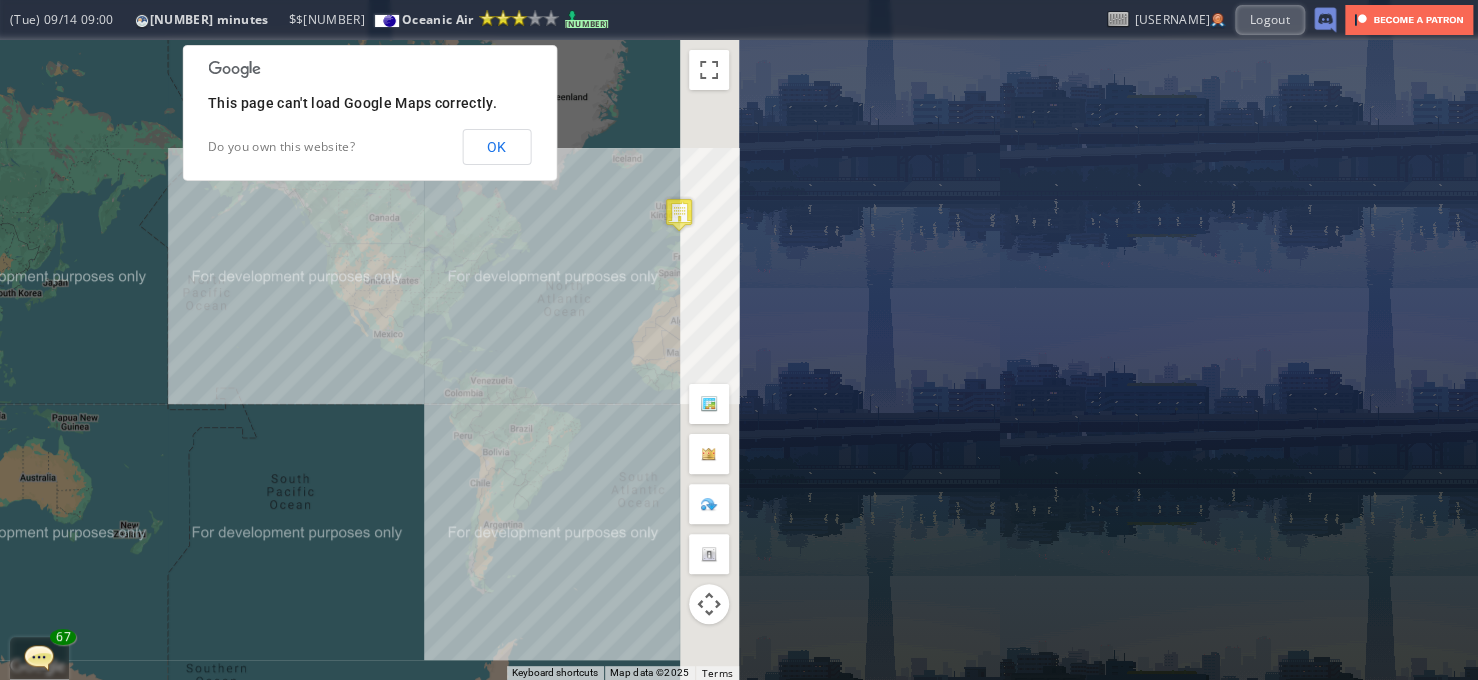 click on "To navigate, press the arrow keys." at bounding box center [369, 360] 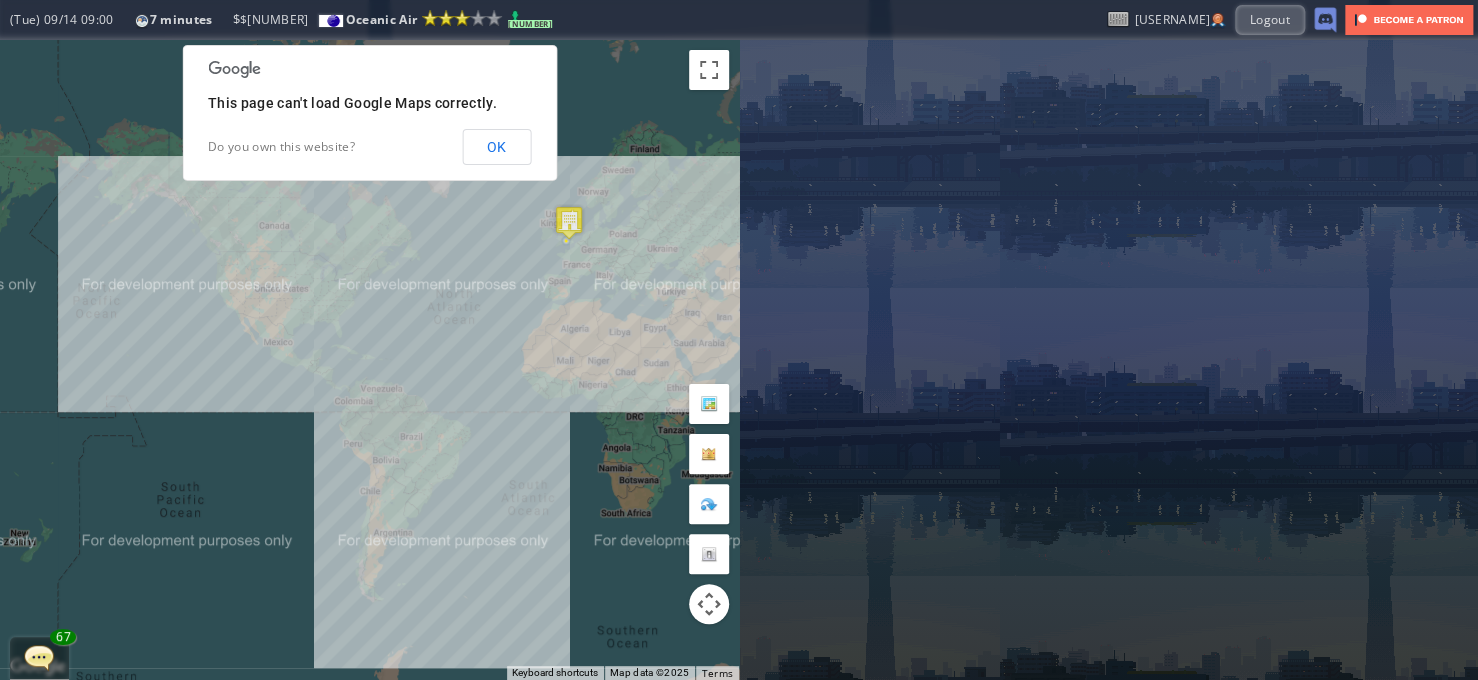 click on "To navigate, press the arrow keys." at bounding box center [369, 360] 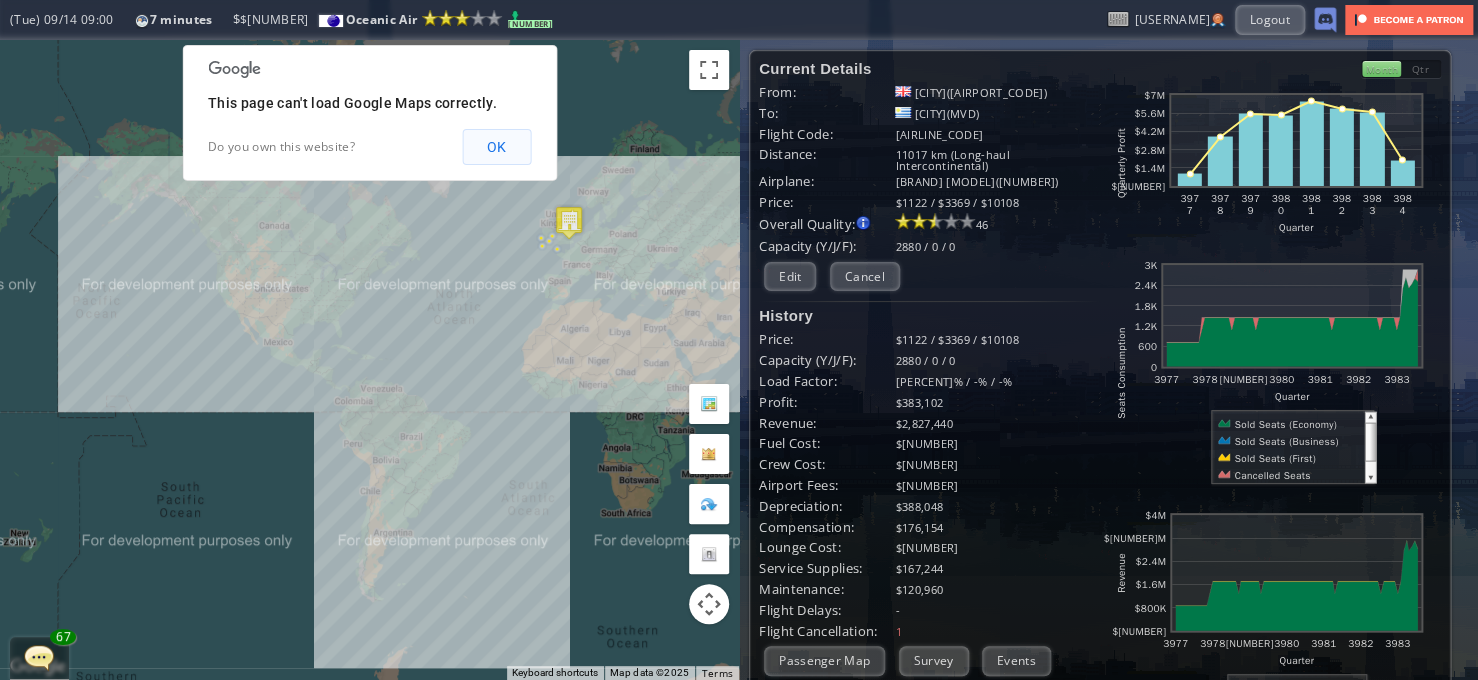 click on "OK" at bounding box center (496, 147) 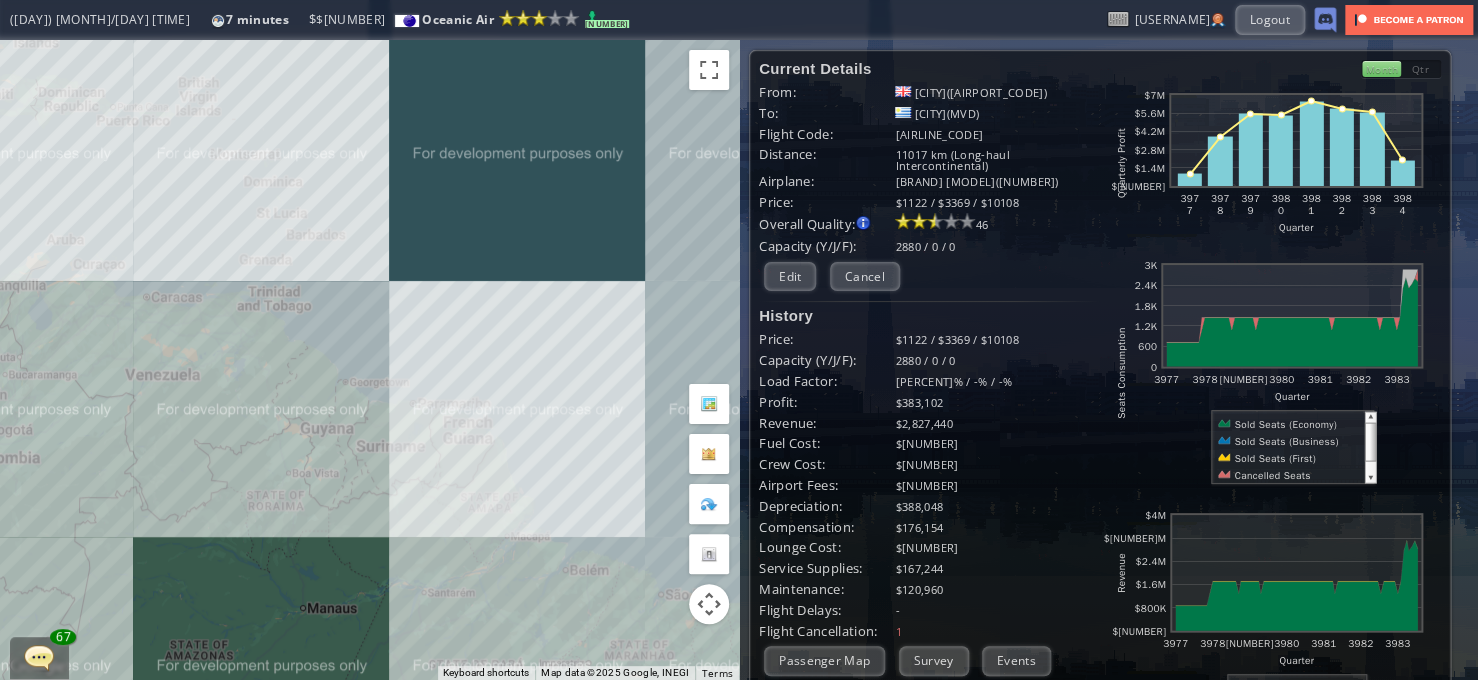 click on "To navigate, press the arrow keys." at bounding box center [369, 360] 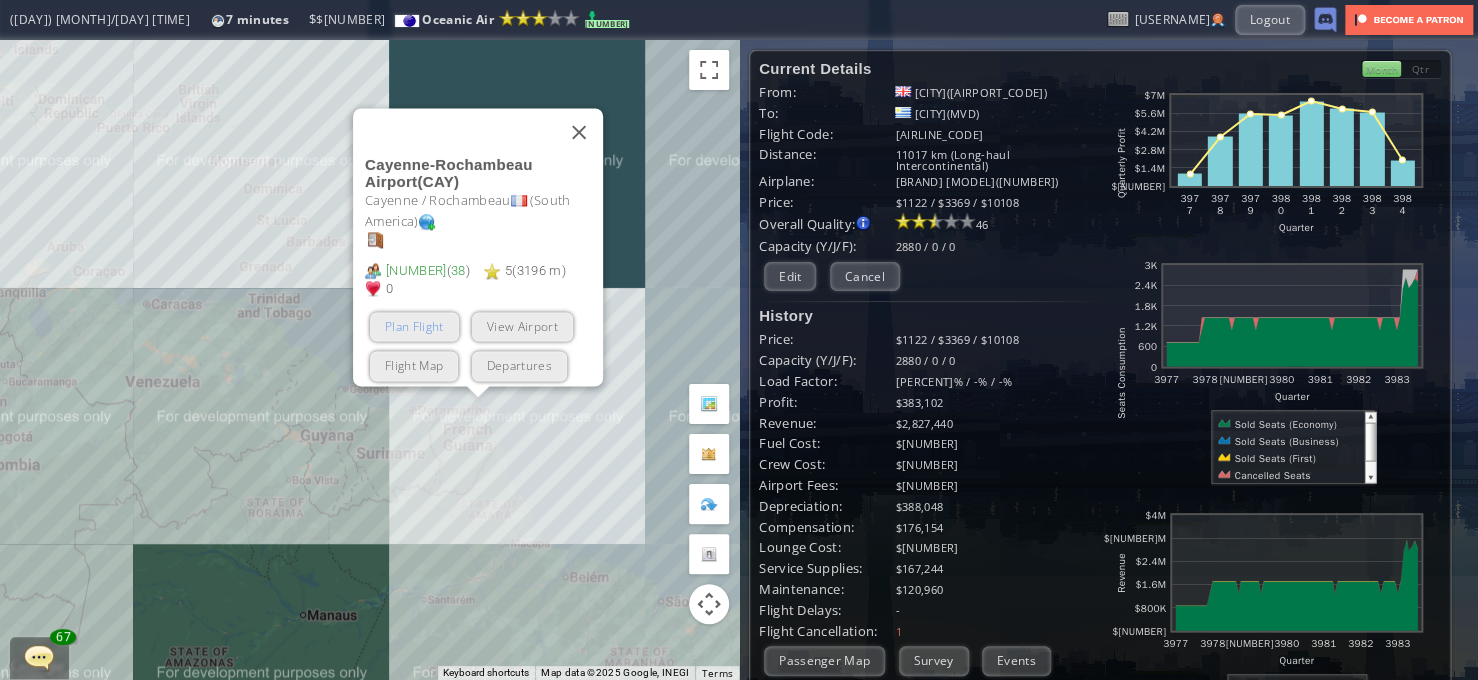 click on "Plan Flight" at bounding box center (414, 327) 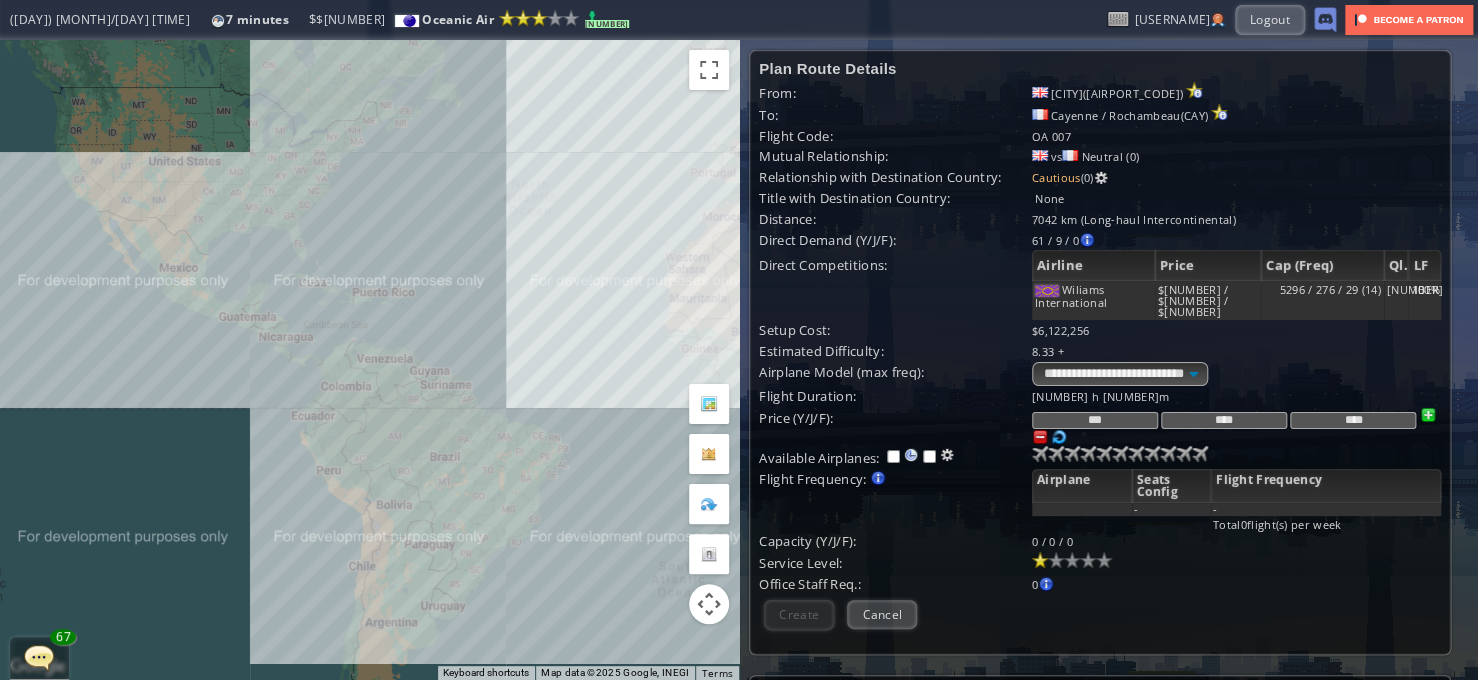 click on "To navigate, press the arrow keys." at bounding box center (369, 360) 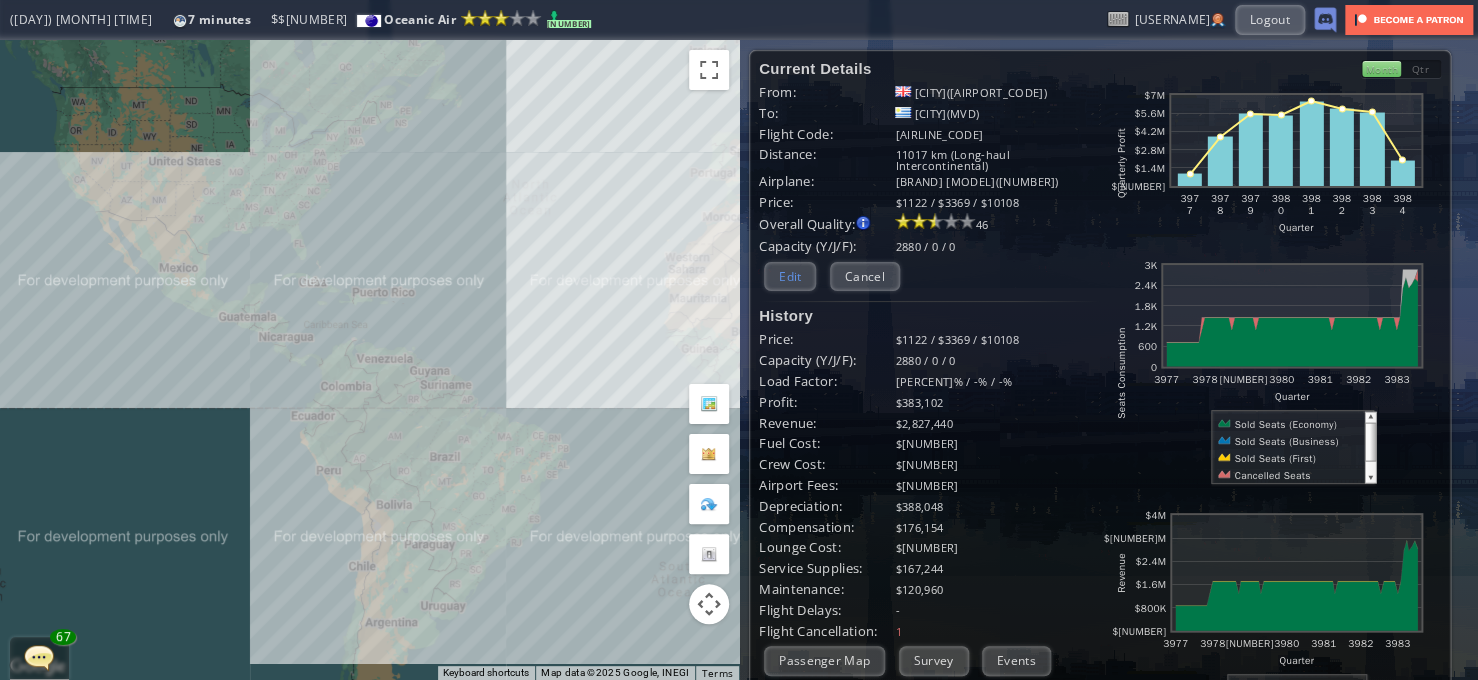 click on "Edit" at bounding box center (790, 276) 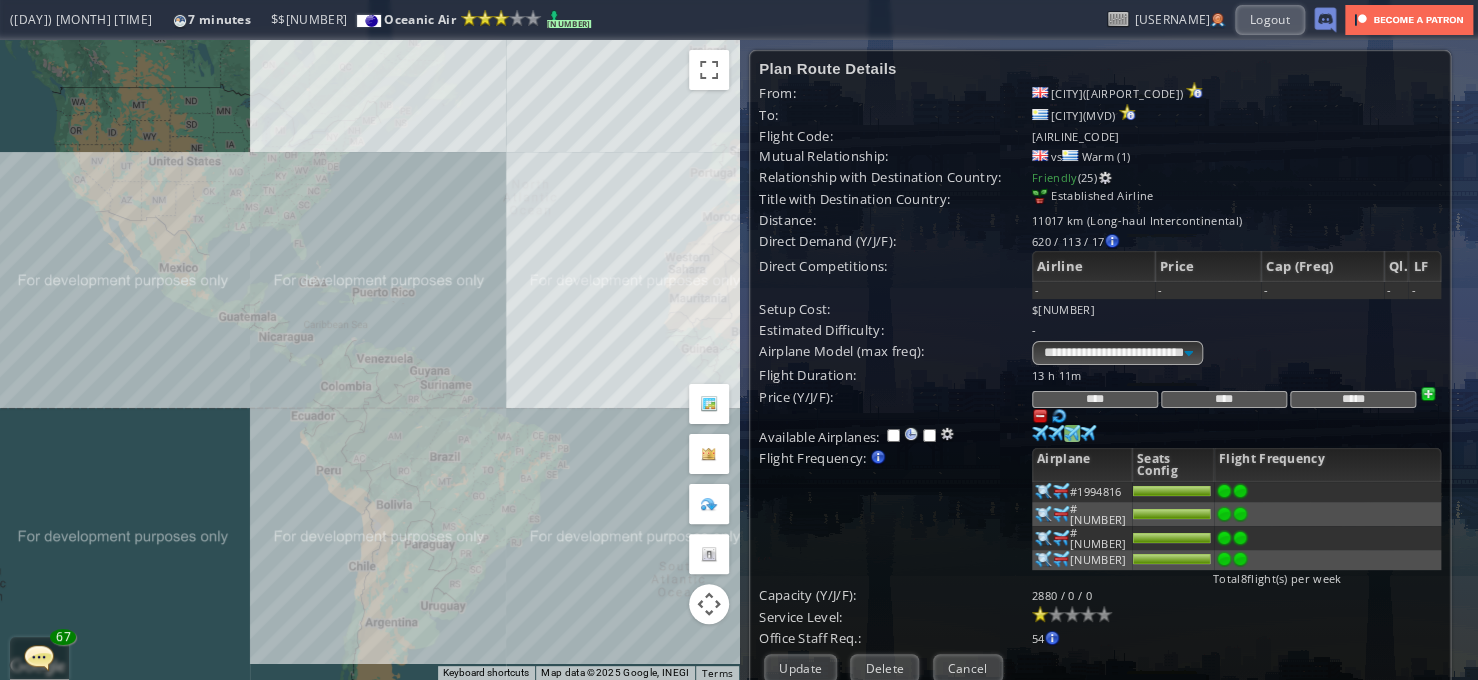 click at bounding box center [1040, 433] 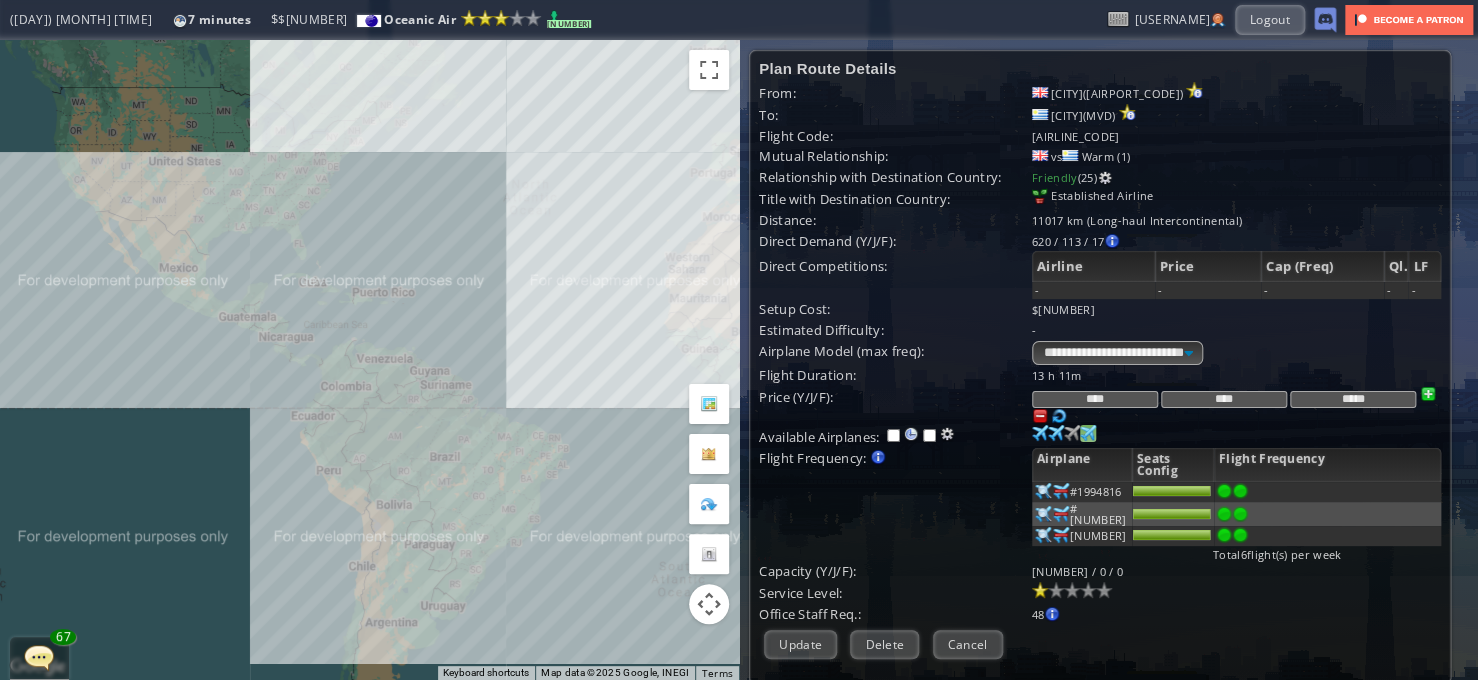 click at bounding box center [1040, 433] 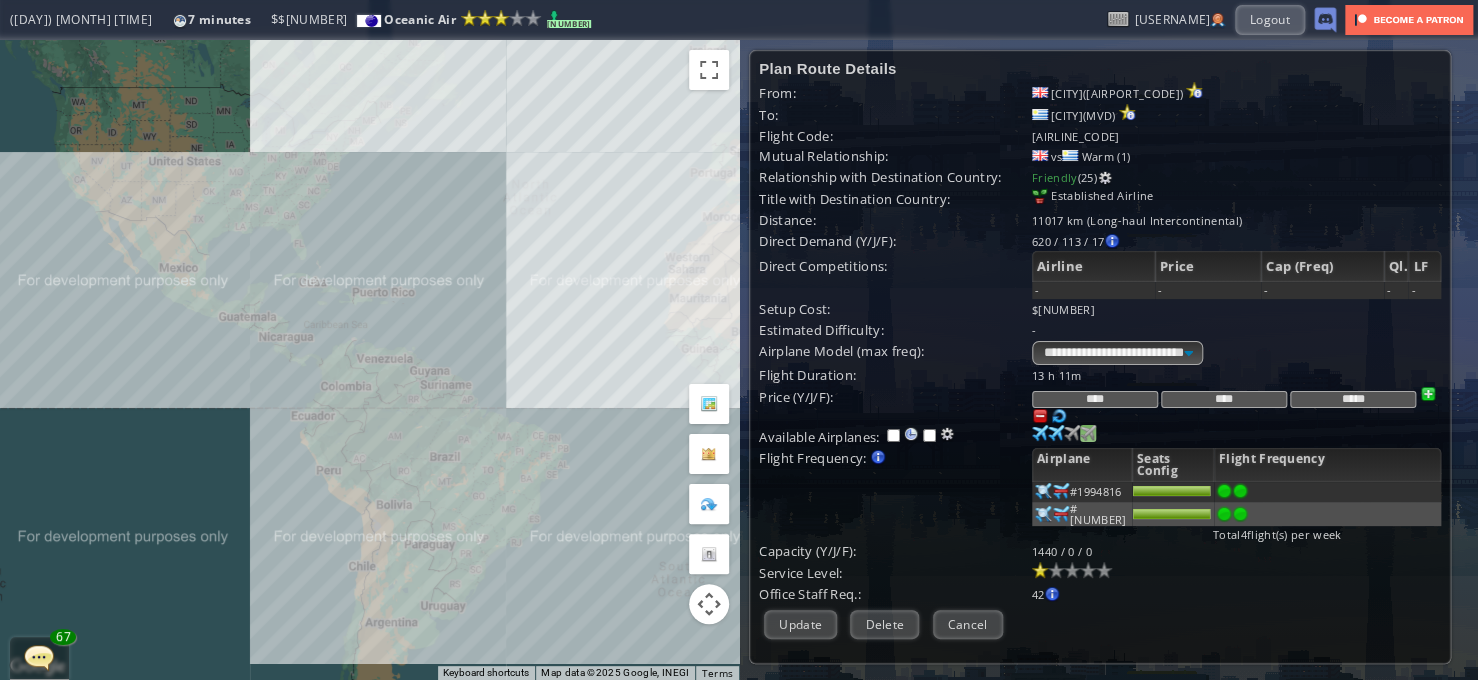 click at bounding box center (1428, 394) 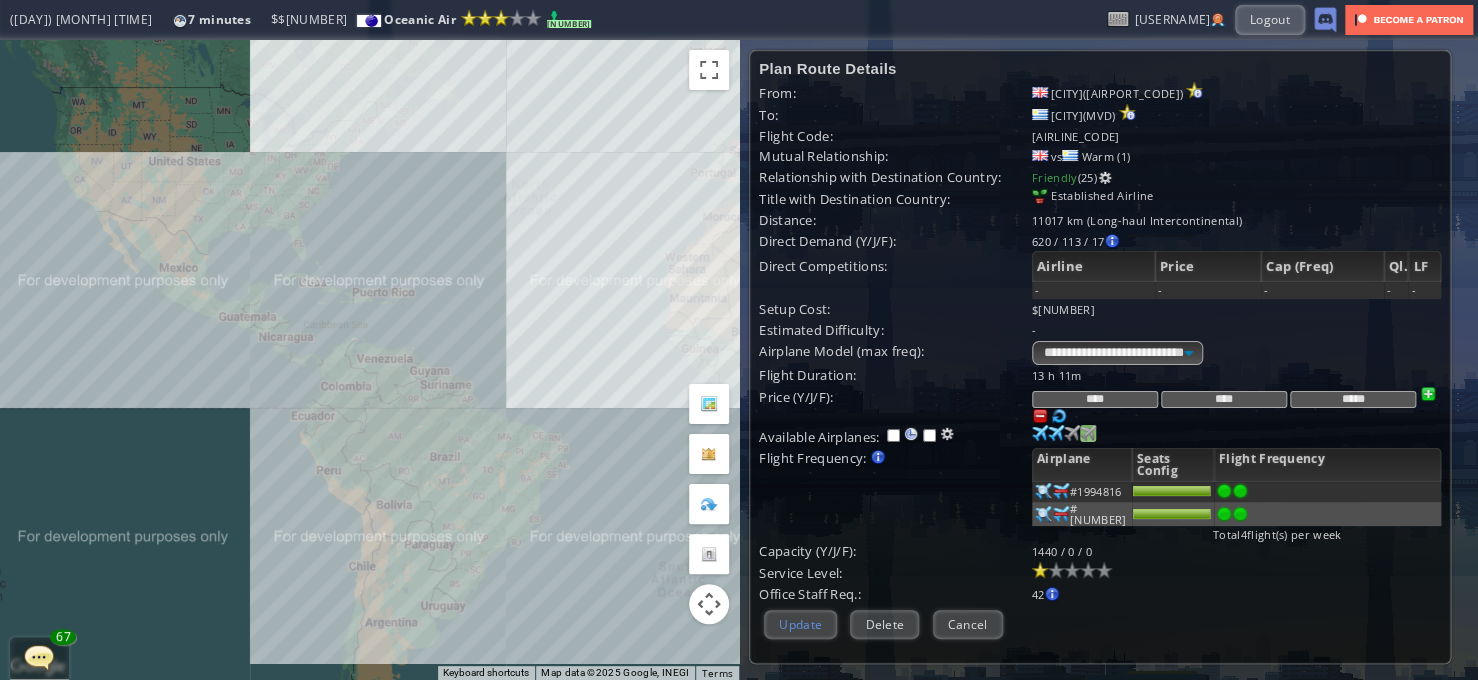 click on "Update" at bounding box center (800, 624) 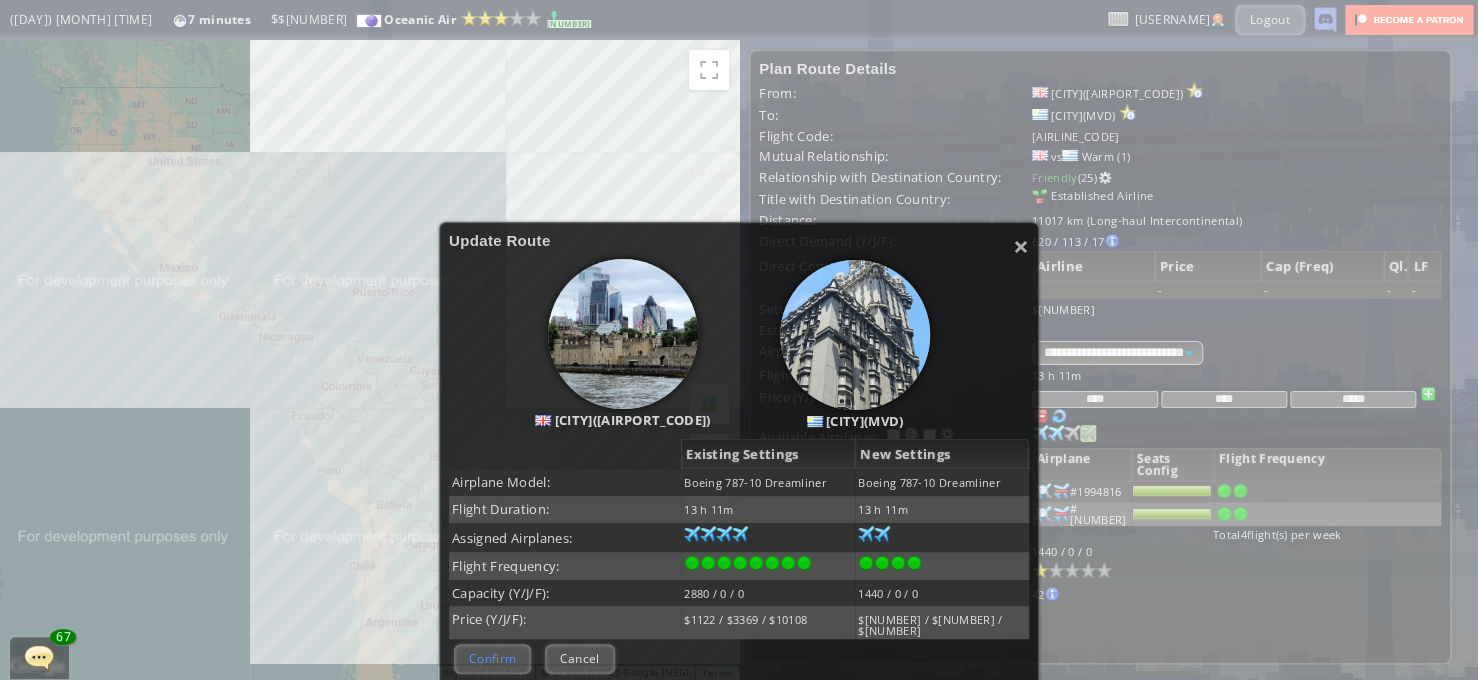 click on "Confirm" at bounding box center (492, 658) 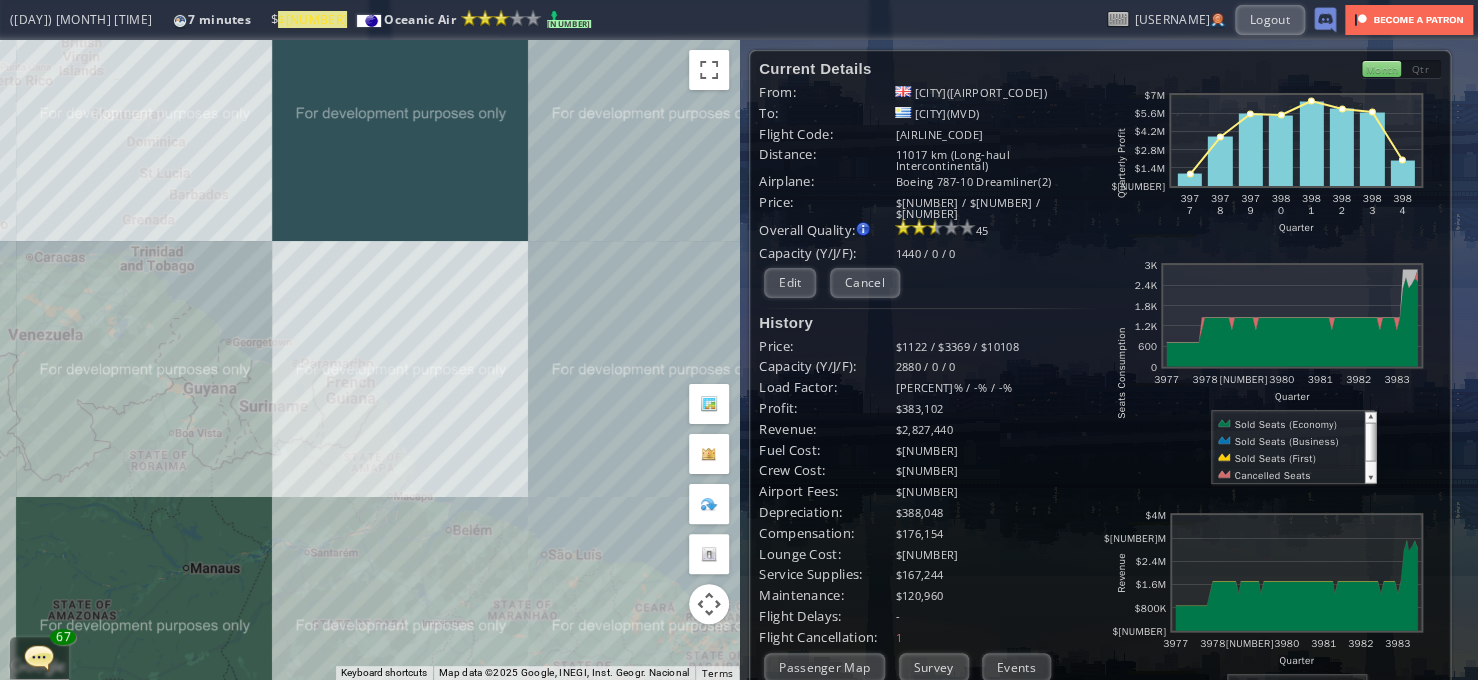 click on "To navigate, press the arrow keys." at bounding box center [369, 360] 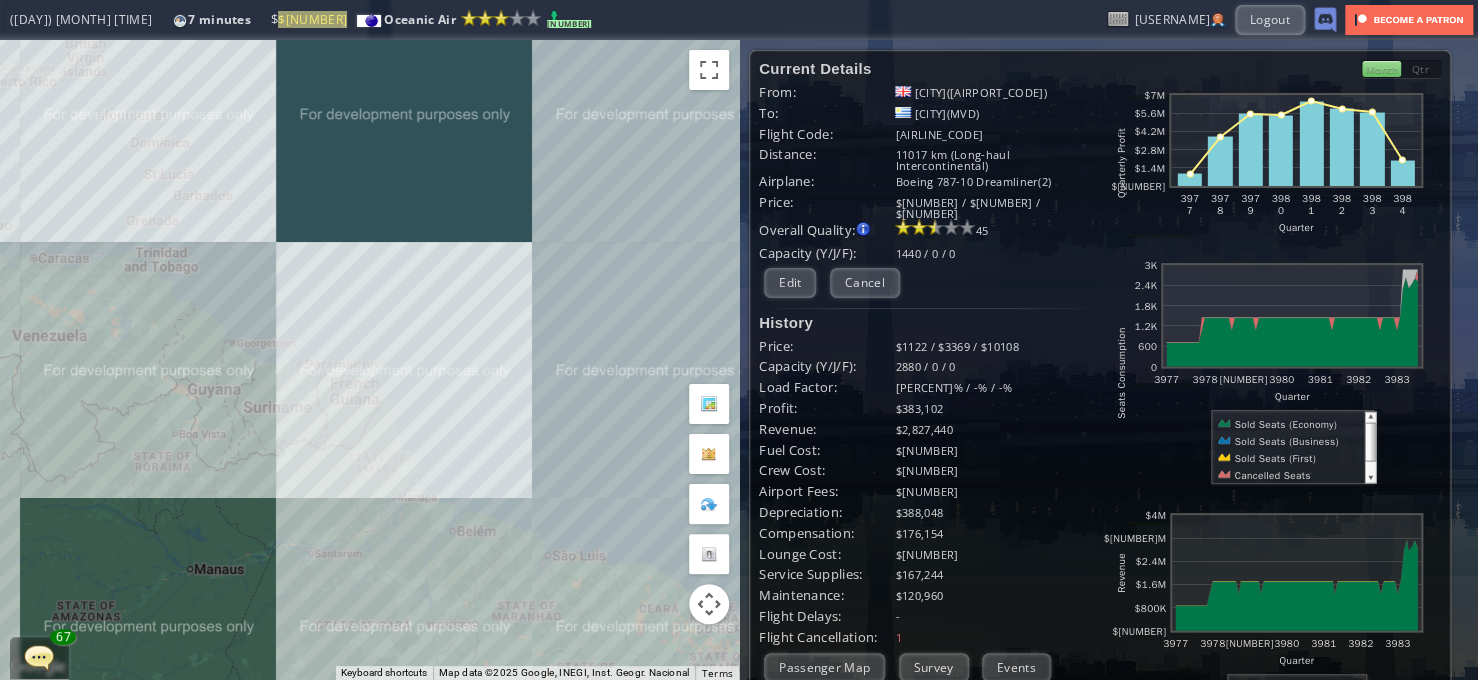 click on "To navigate, press the arrow keys." at bounding box center (369, 360) 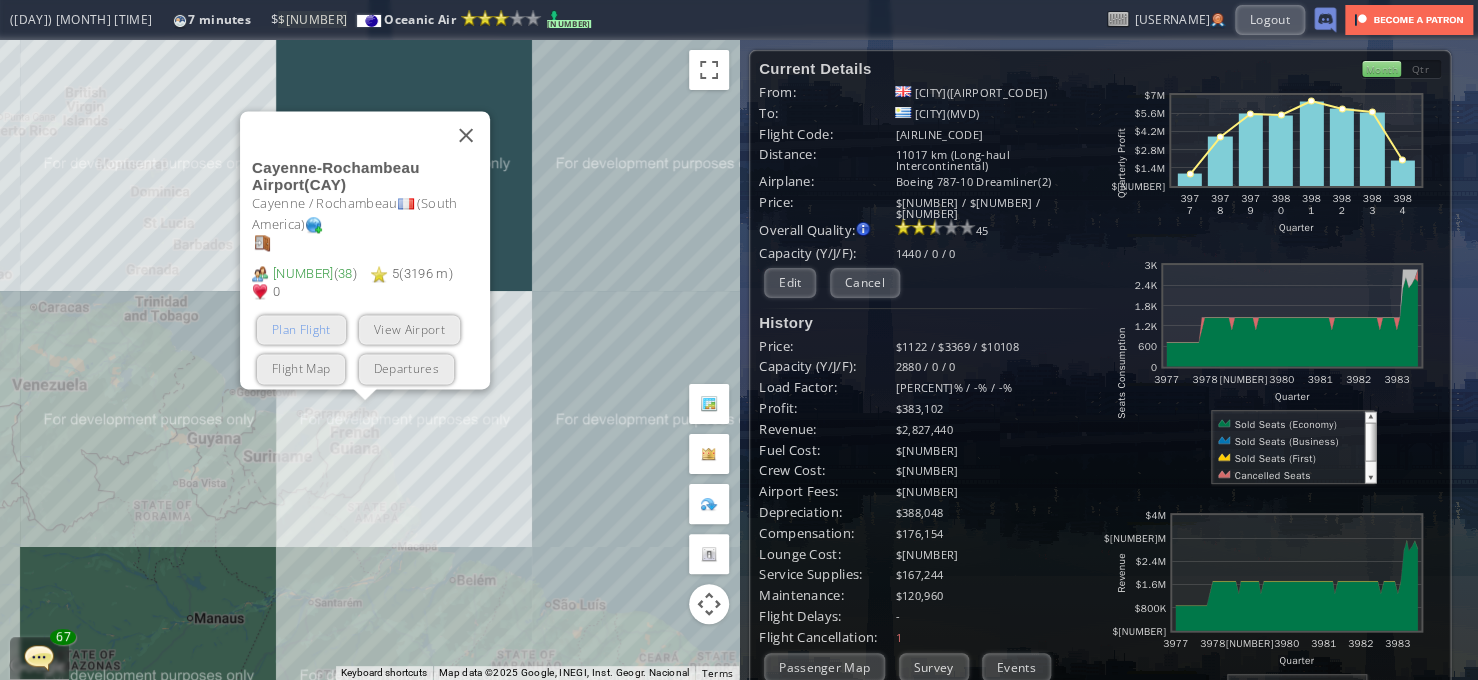 click on "Plan Flight" at bounding box center (301, 330) 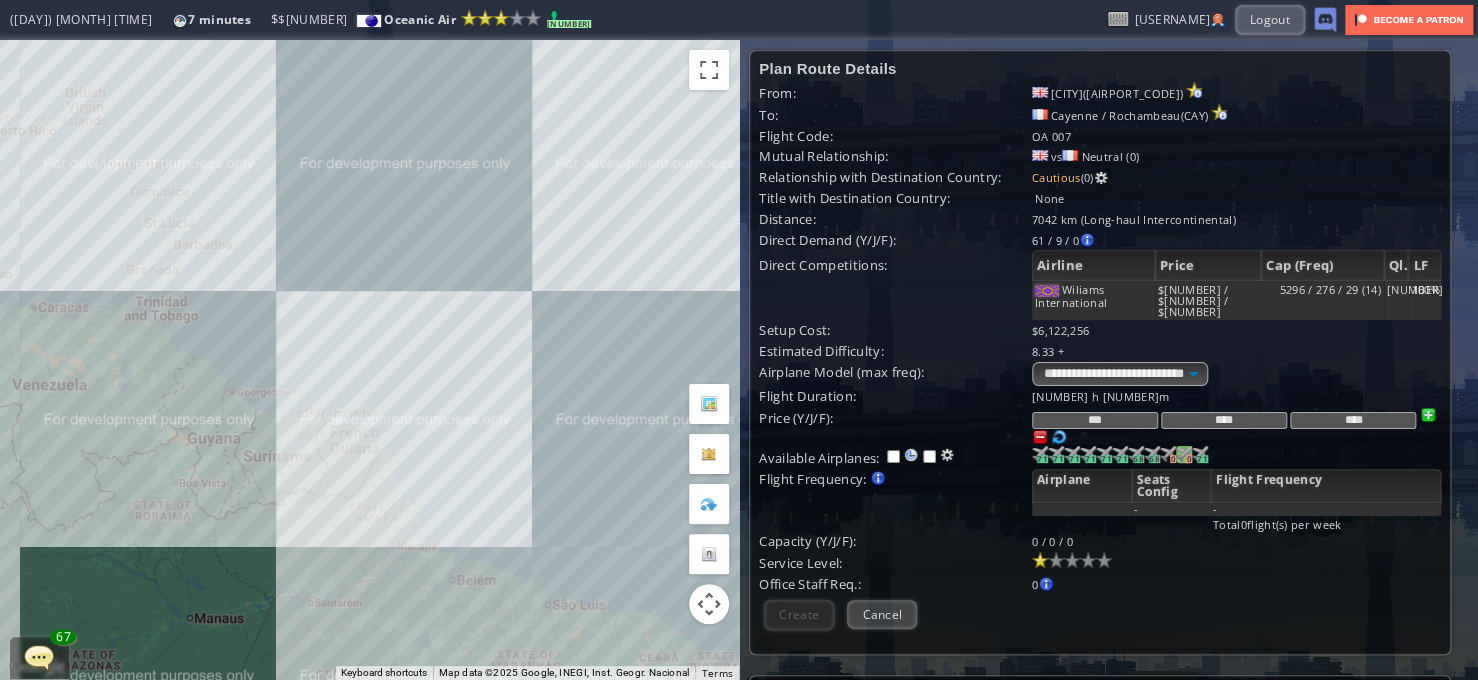click at bounding box center [1040, 454] 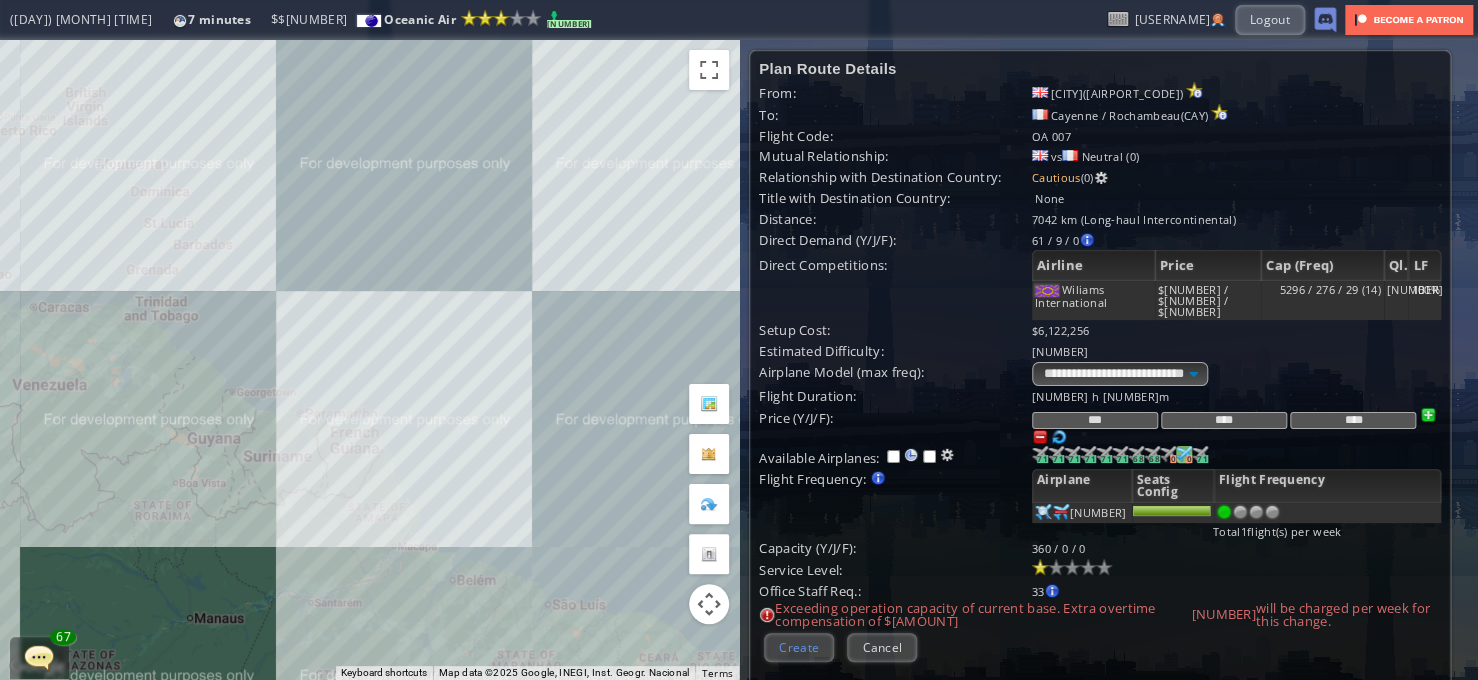 click on "Create" at bounding box center (799, 647) 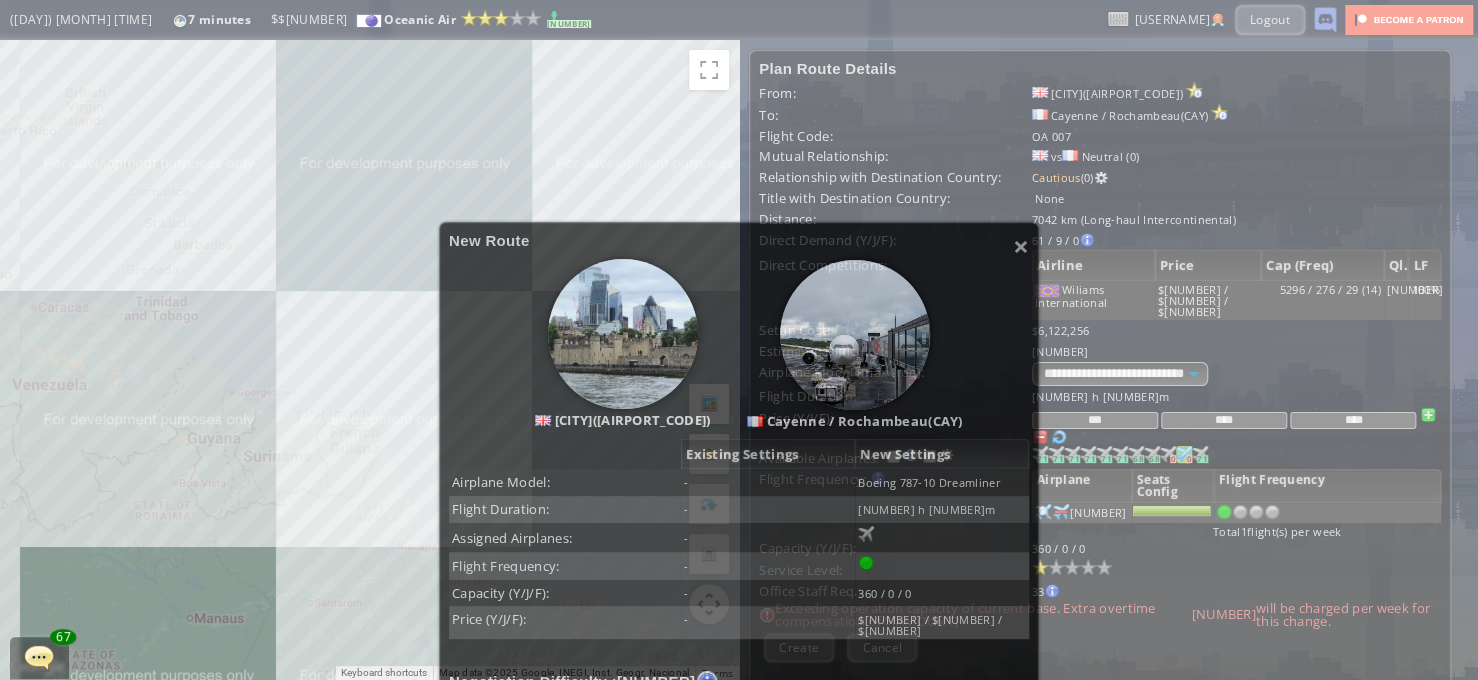 scroll, scrollTop: 400, scrollLeft: 0, axis: vertical 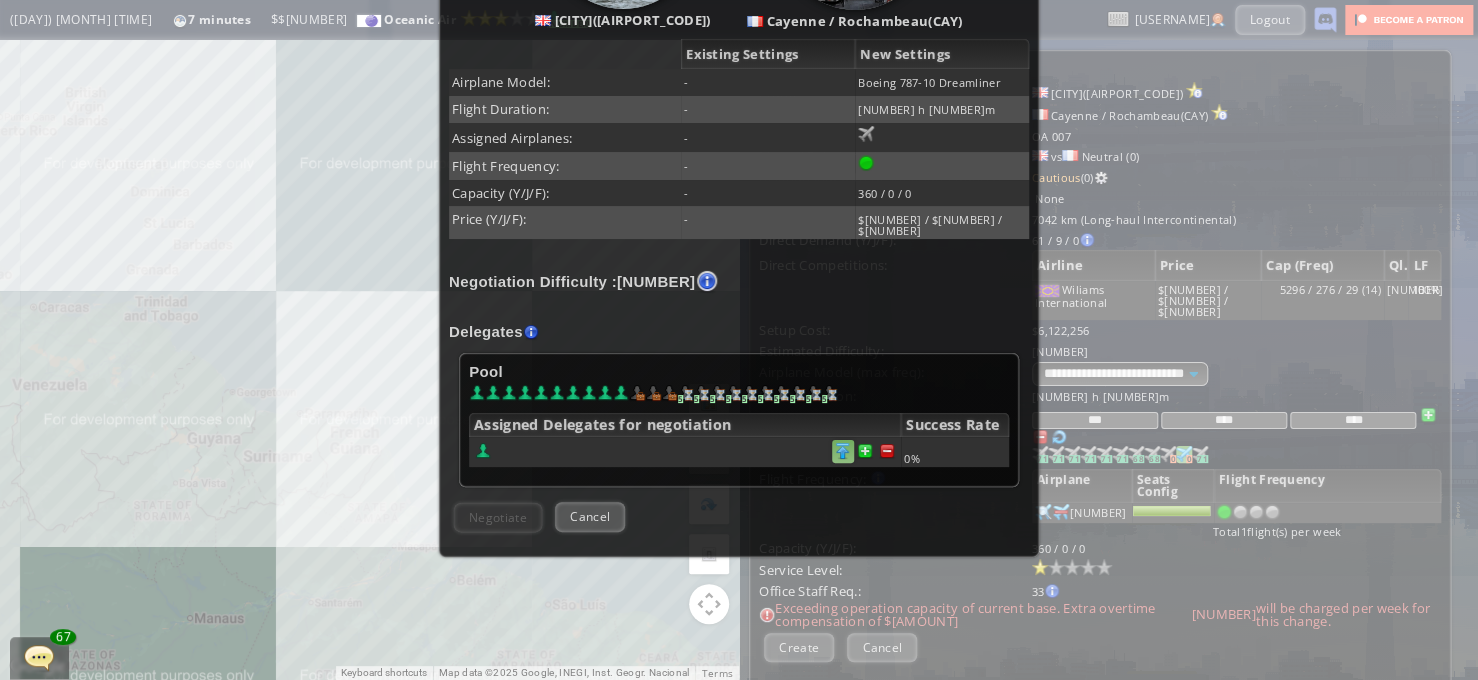 click at bounding box center (887, 451) 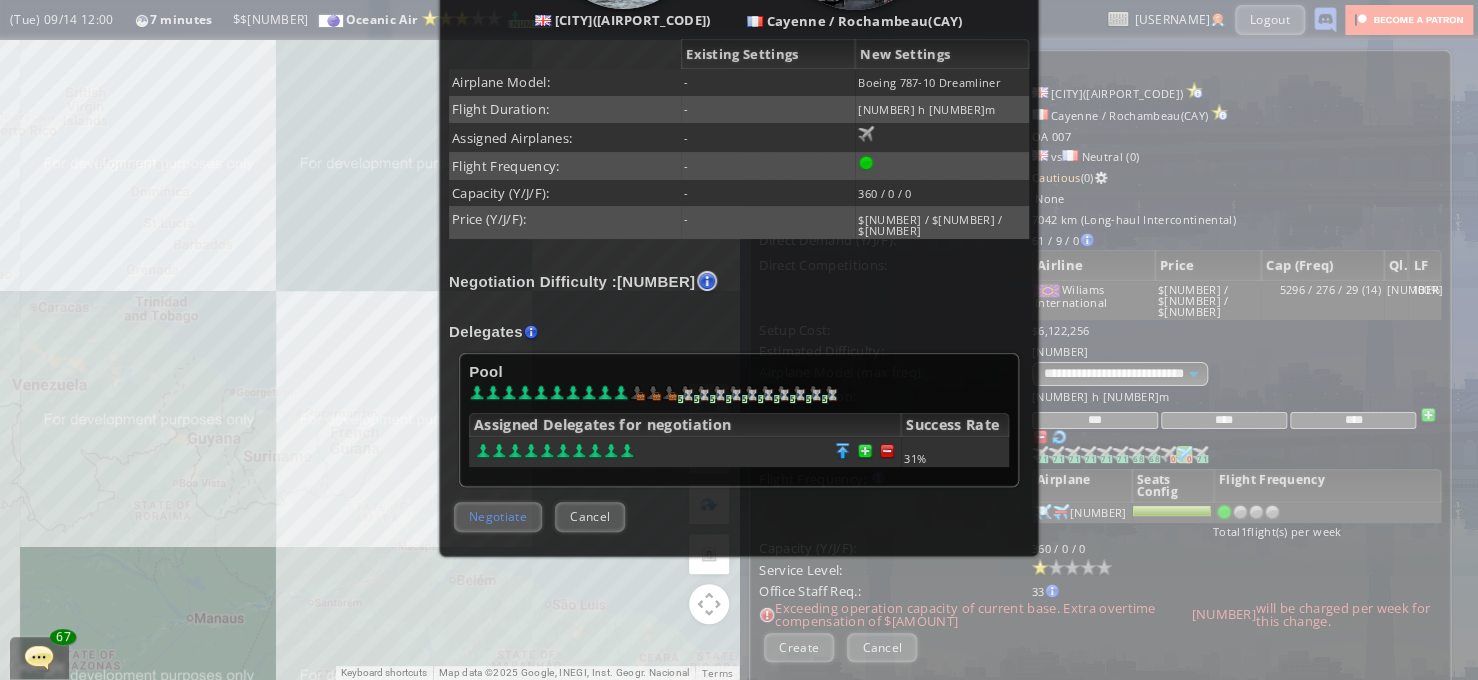 click on "Negotiate" at bounding box center (498, 516) 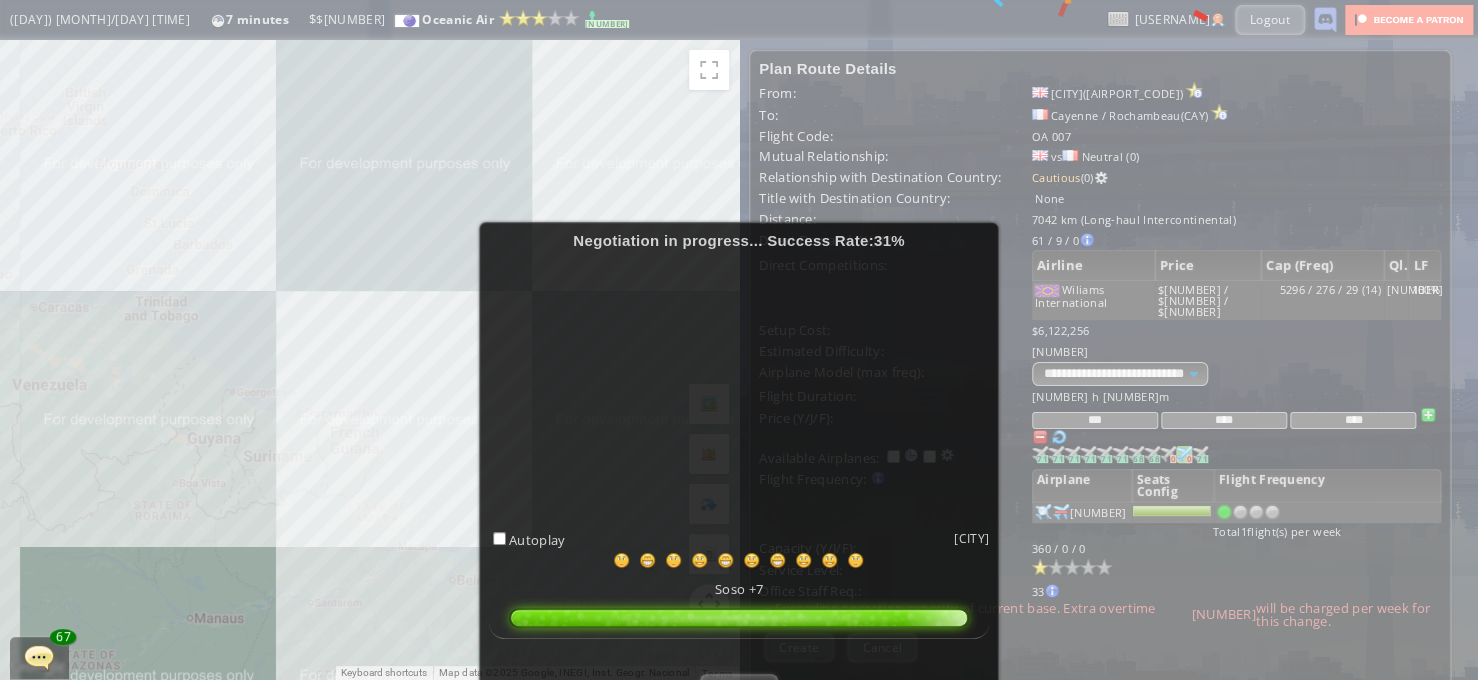 scroll, scrollTop: 200, scrollLeft: 0, axis: vertical 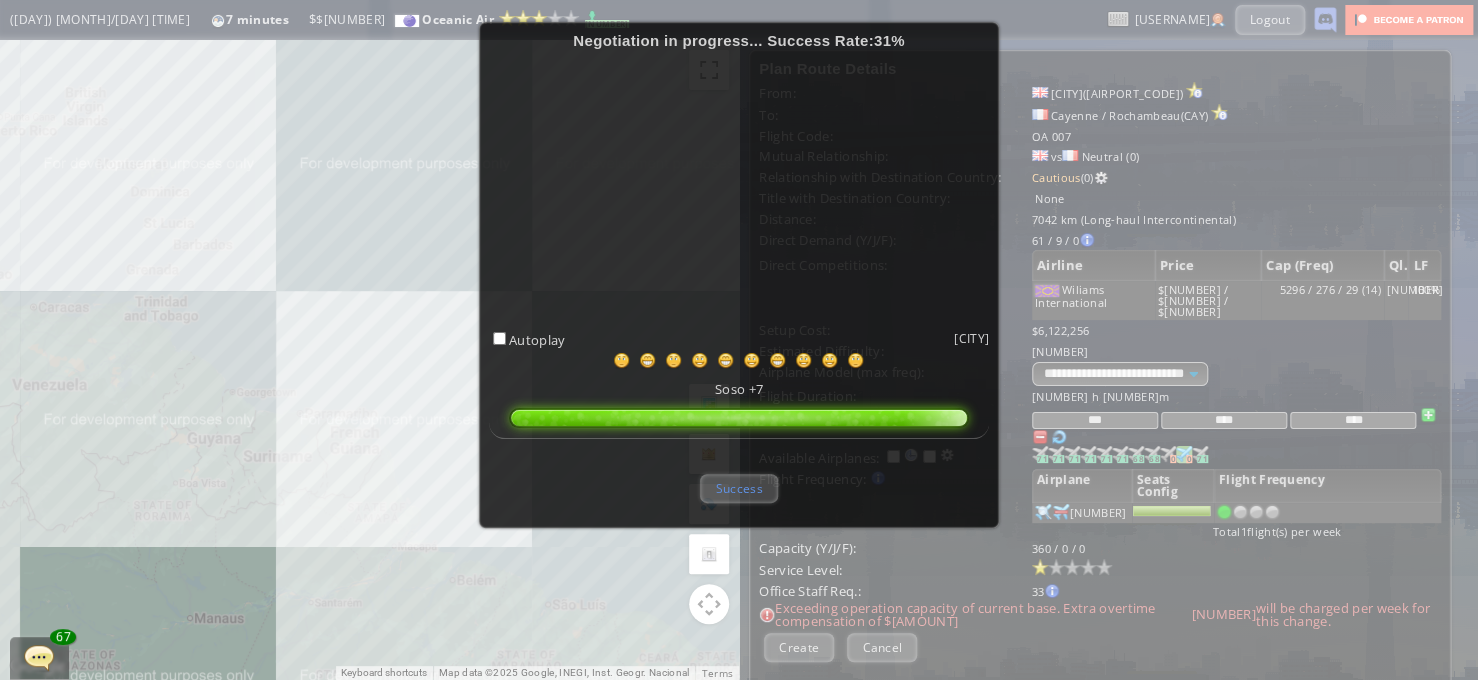 click on "Success" at bounding box center [738, 488] 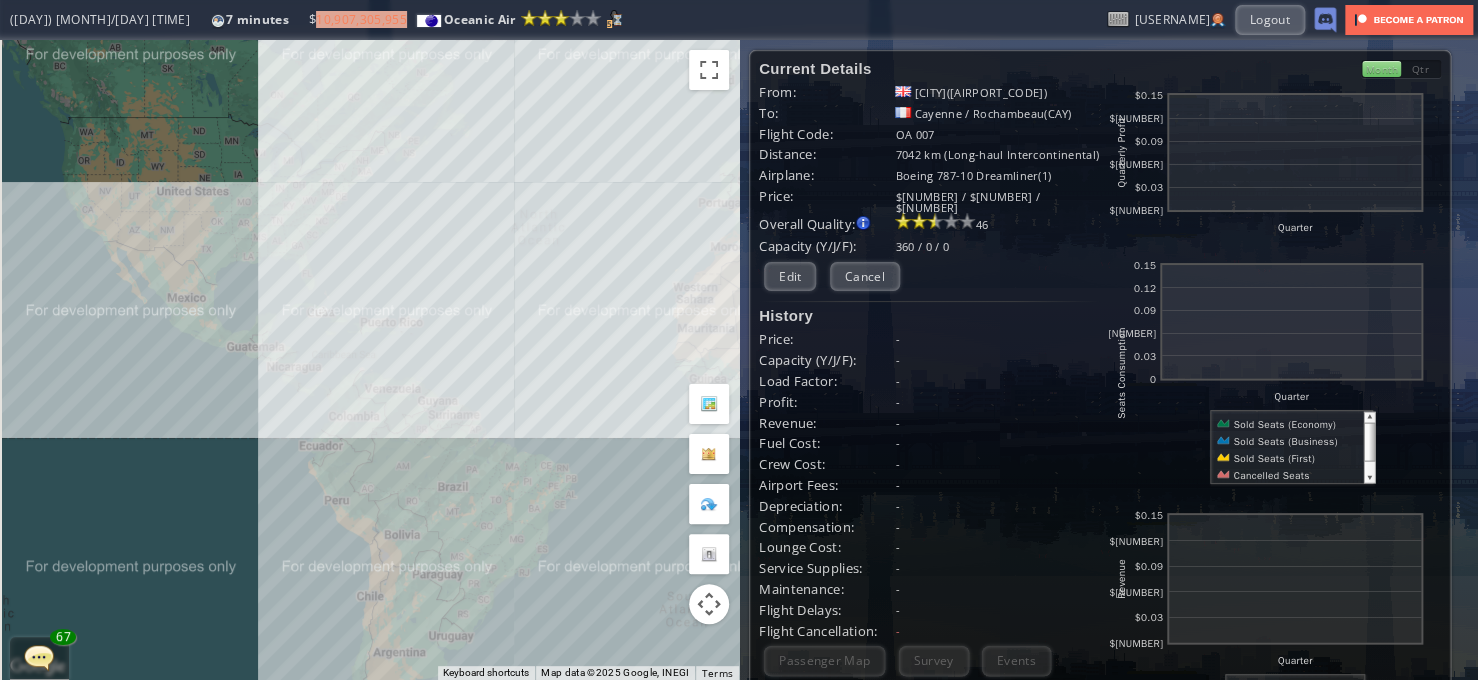 click on "To navigate, press the arrow keys." at bounding box center [369, 360] 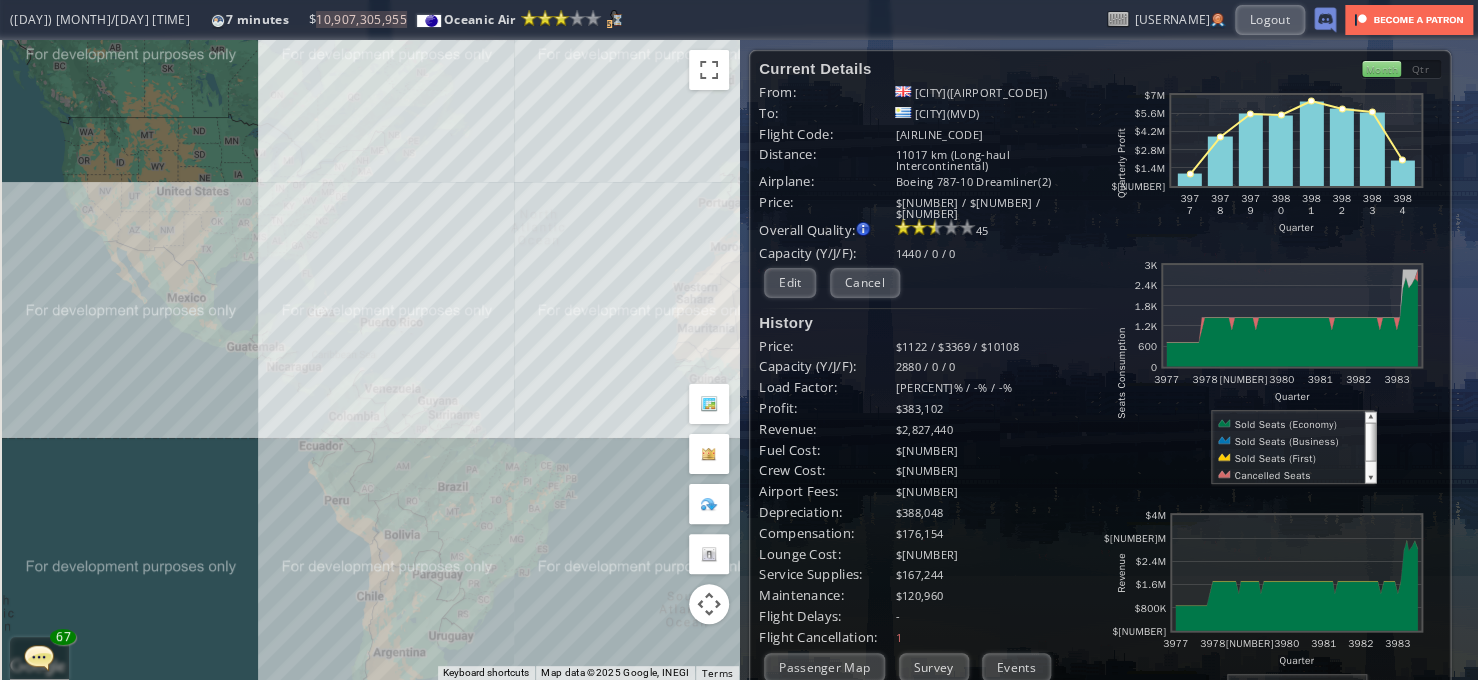 click on "Current Details
From:
London(LHR)
To:
Montevideo(MVD)
Flight Code:
OA 005
Distance:
11017 km (Long-haul Intercontinental)
Airplane:
Boeing 787-10 Dreamliner(2)
Price:
$1188 / $3567 / $10703
Overall Quality:
Overall quality is determined by:
- Fleet Age per Route
- Service Star level per route
- Company wide Service Quality
45
Edit" at bounding box center [929, 499] 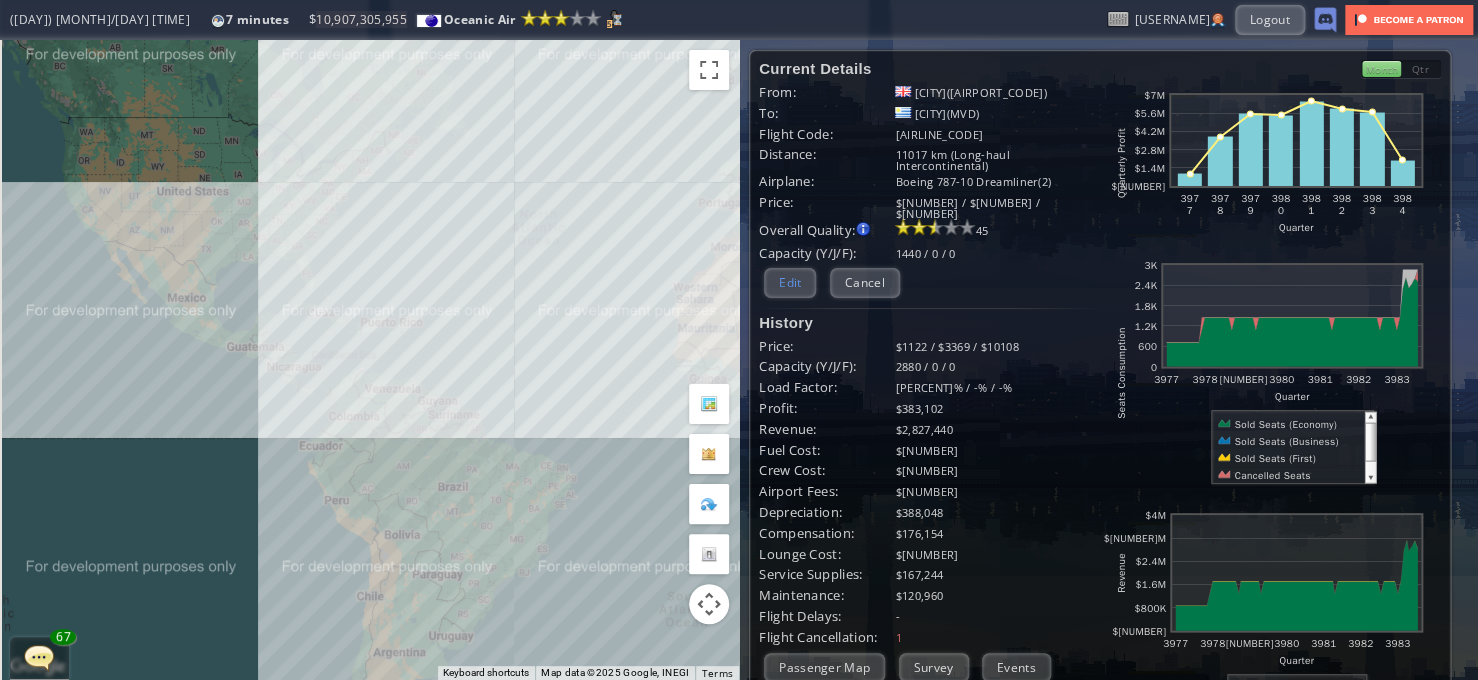 click on "Edit" at bounding box center [790, 282] 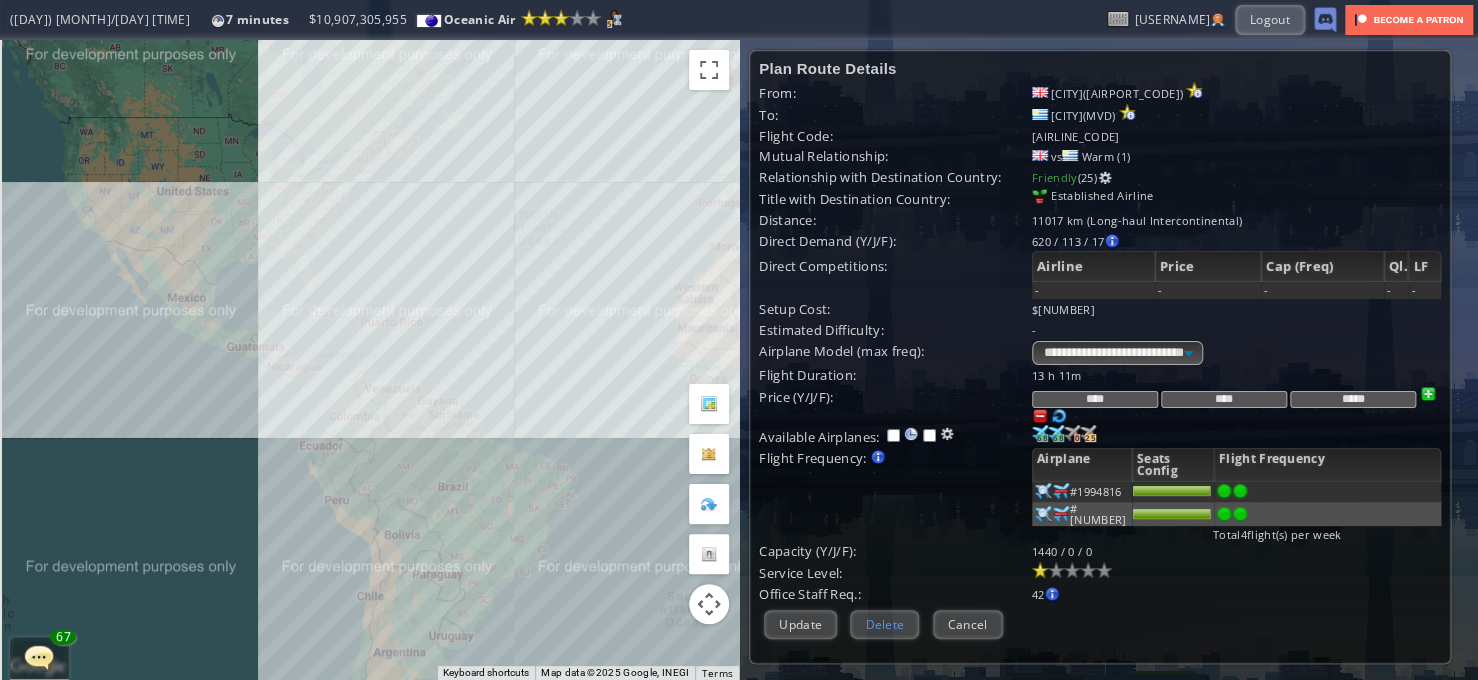 click on "Delete" at bounding box center [884, 624] 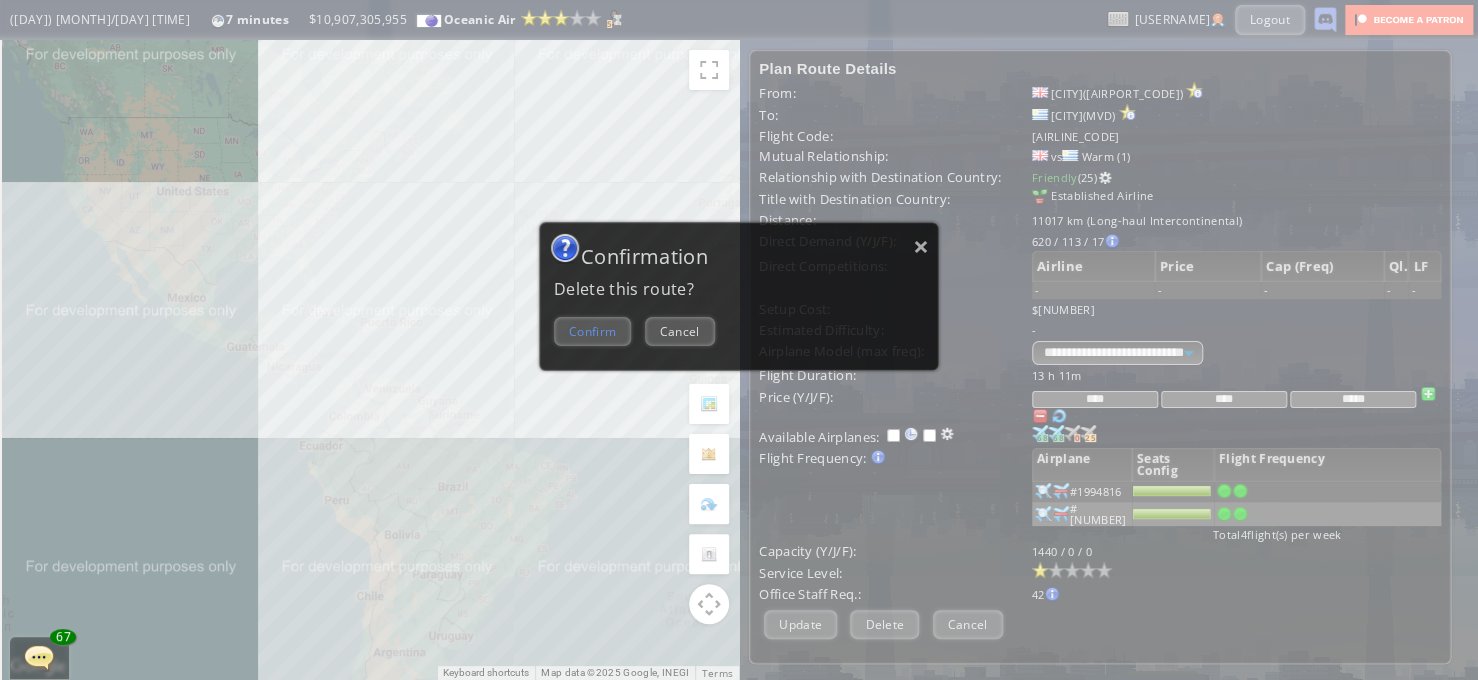 click on "Confirm" at bounding box center (592, 331) 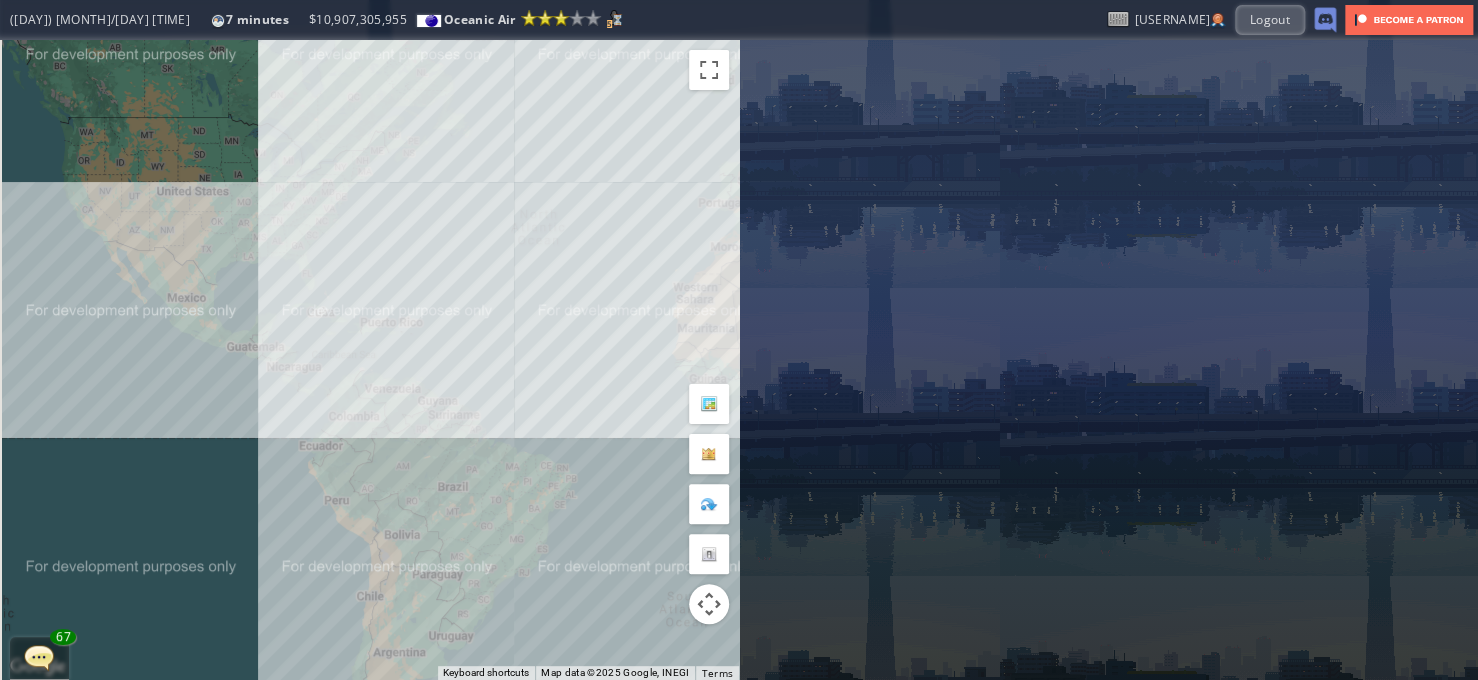 click on "To navigate, press the arrow keys." at bounding box center [369, 360] 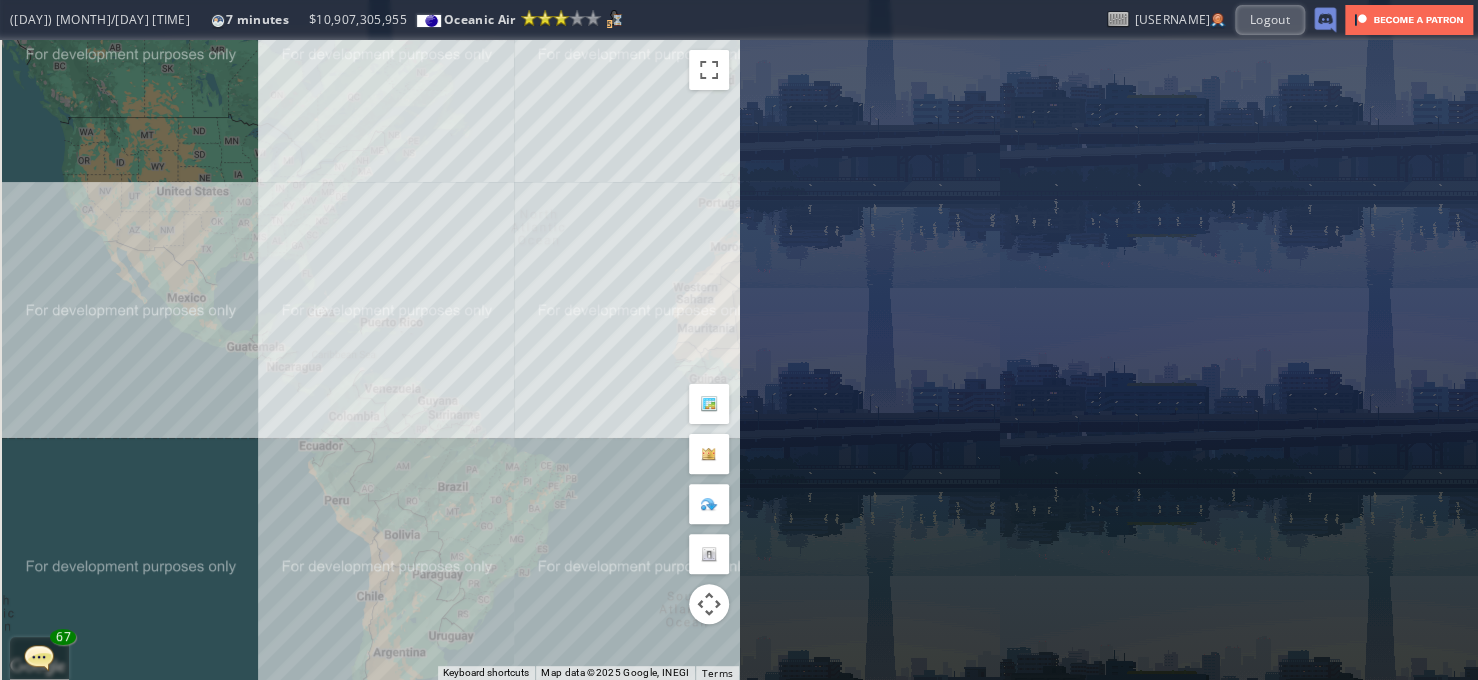 click on "To navigate, press the arrow keys." at bounding box center [369, 360] 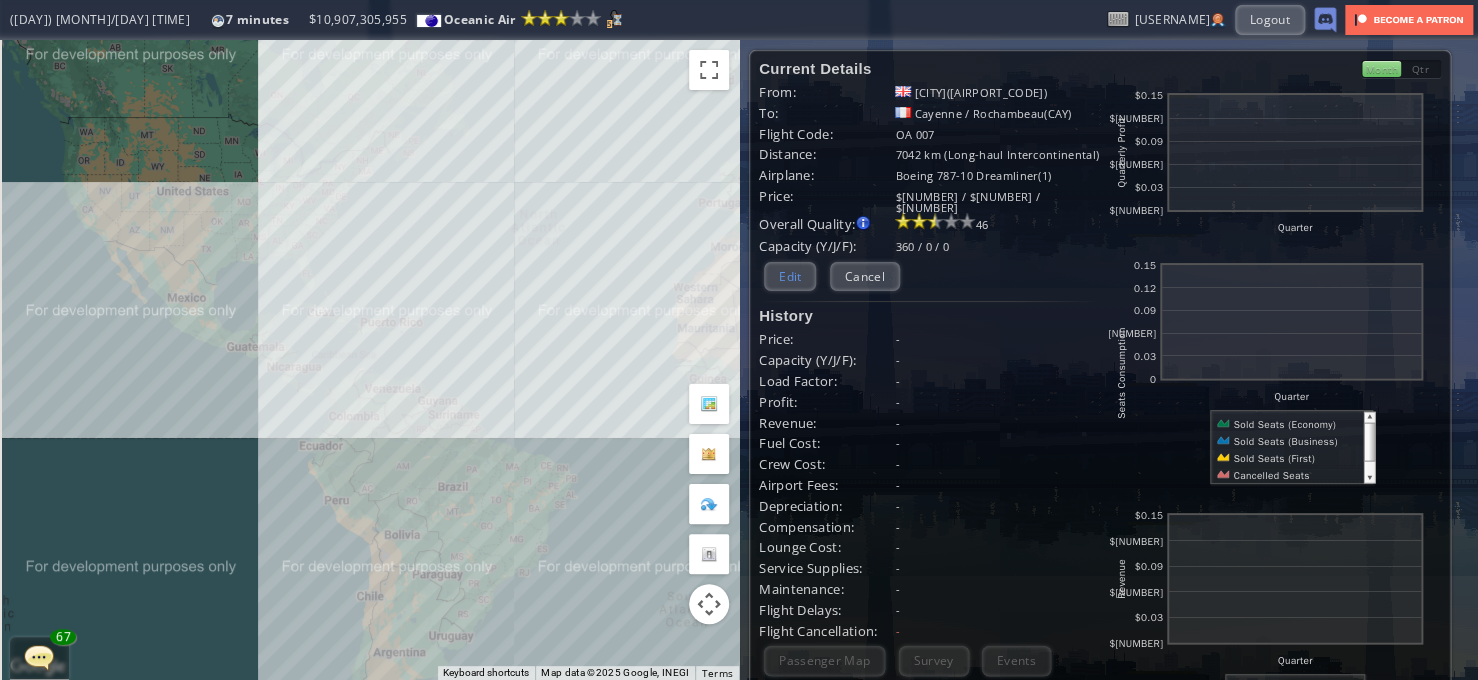 click on "Edit" at bounding box center [790, 276] 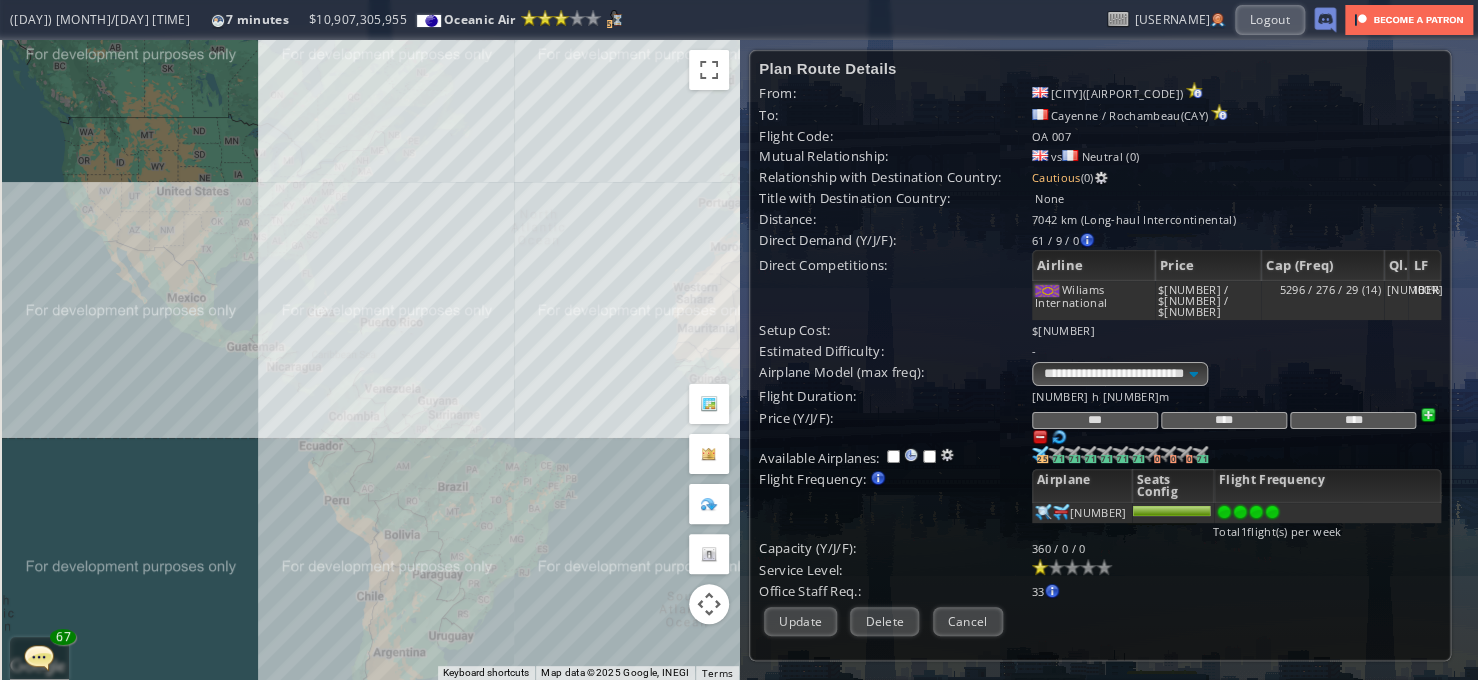 click at bounding box center [1272, 512] 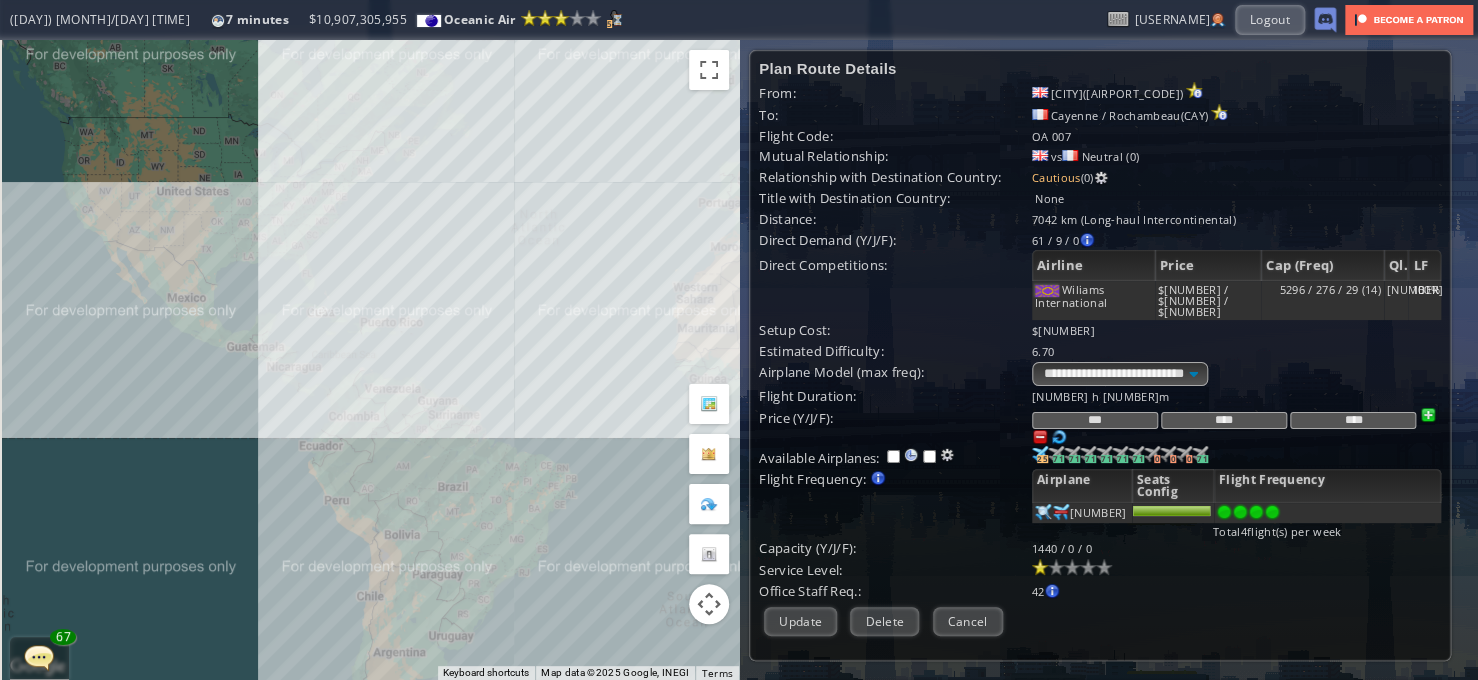 click at bounding box center (1040, 437) 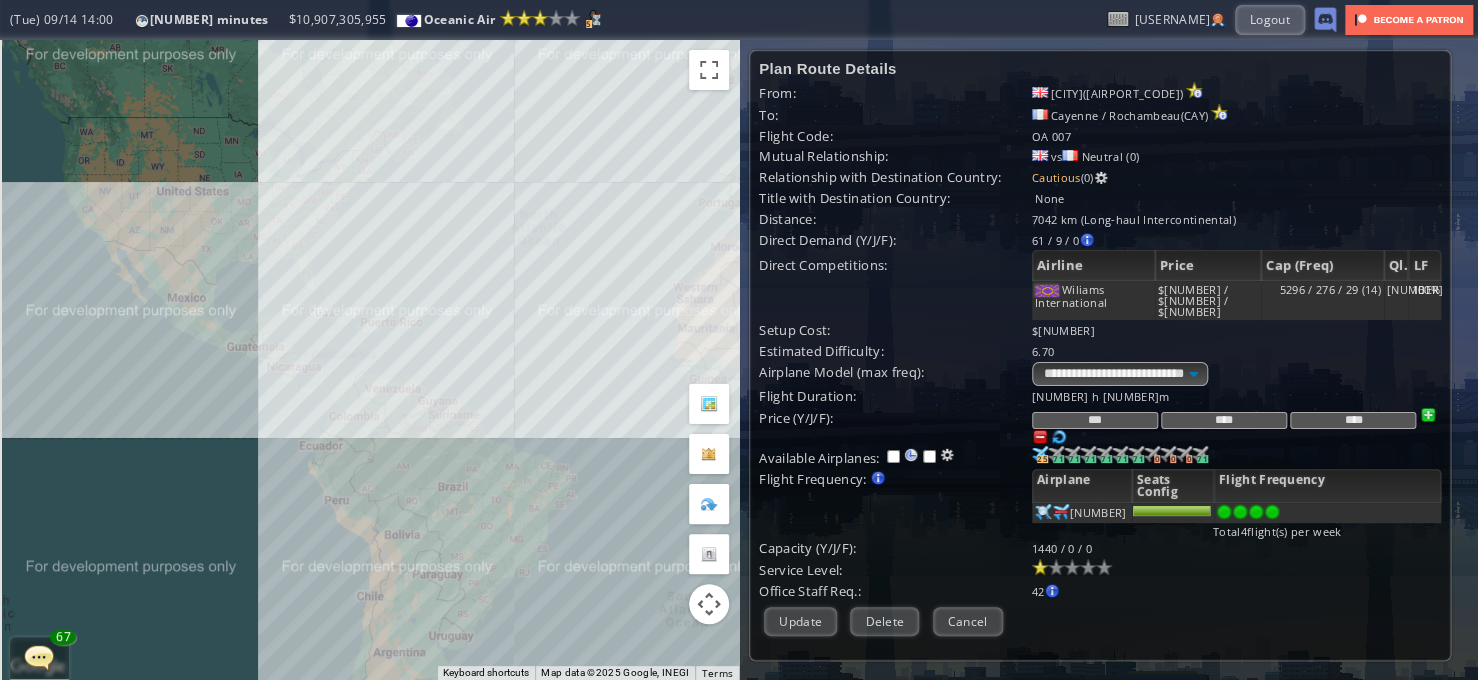 click at bounding box center (1040, 437) 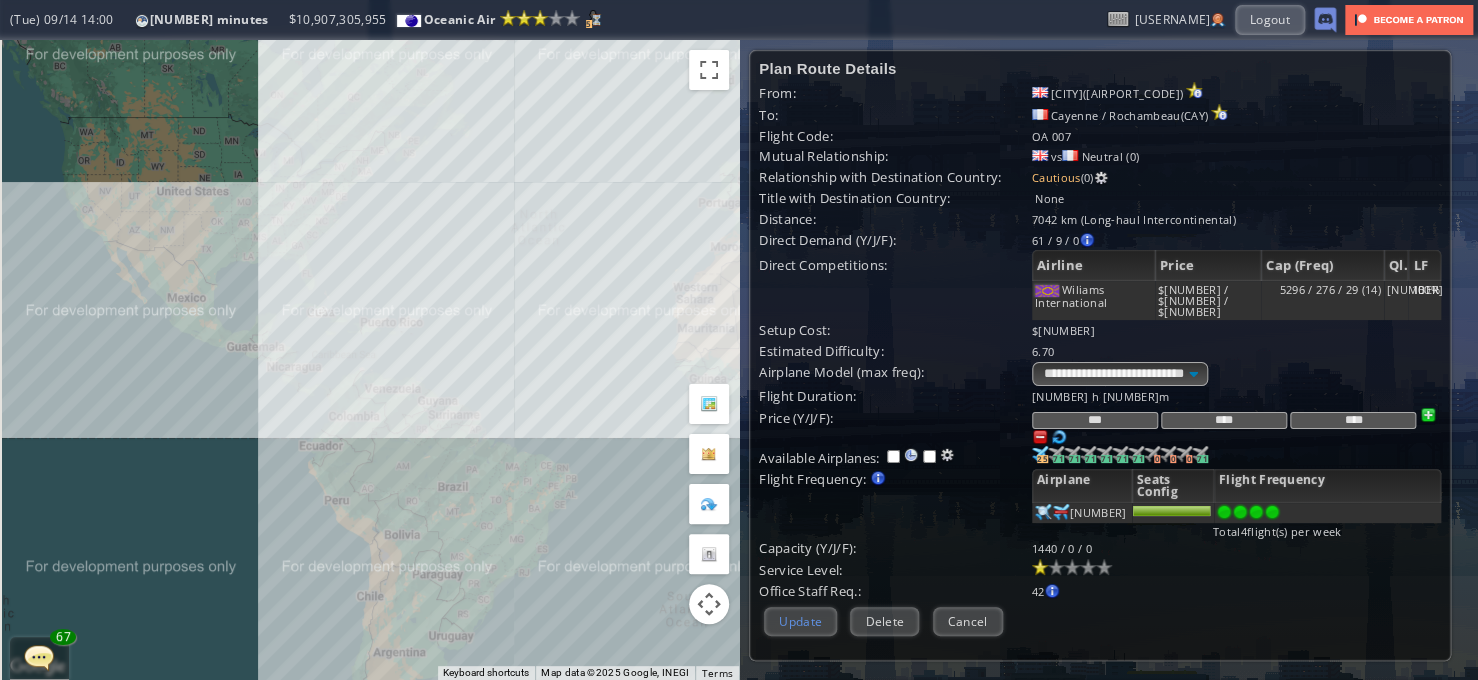 click on "Update" at bounding box center (800, 621) 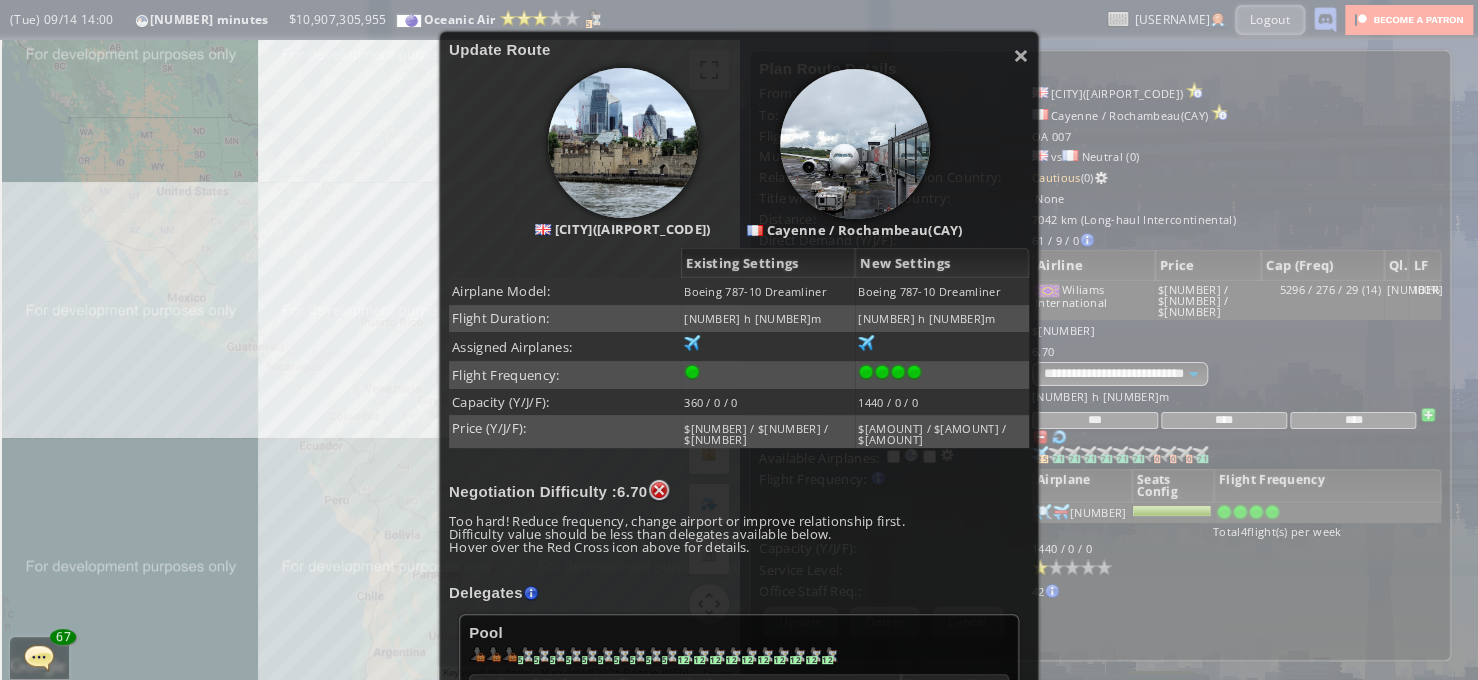 scroll, scrollTop: 491, scrollLeft: 0, axis: vertical 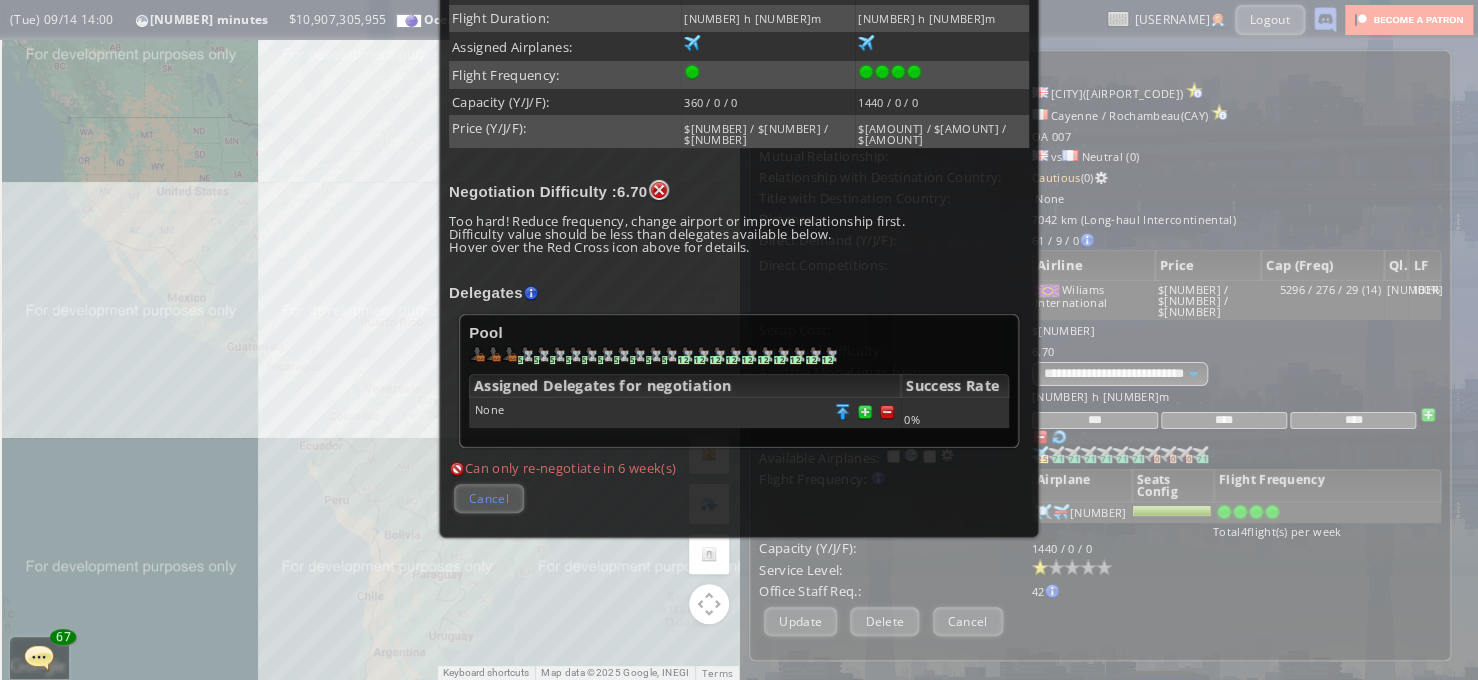 click on "Cancel" at bounding box center (489, 498) 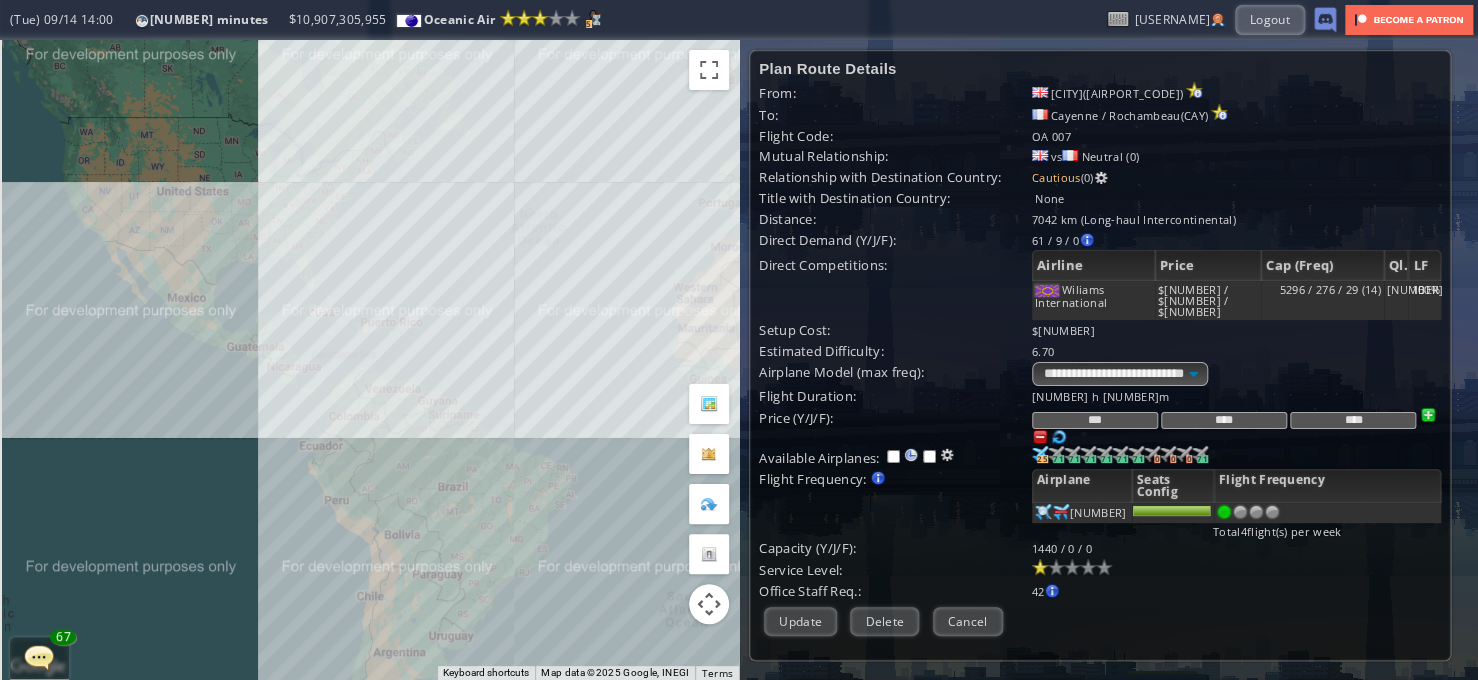 click at bounding box center [1224, 512] 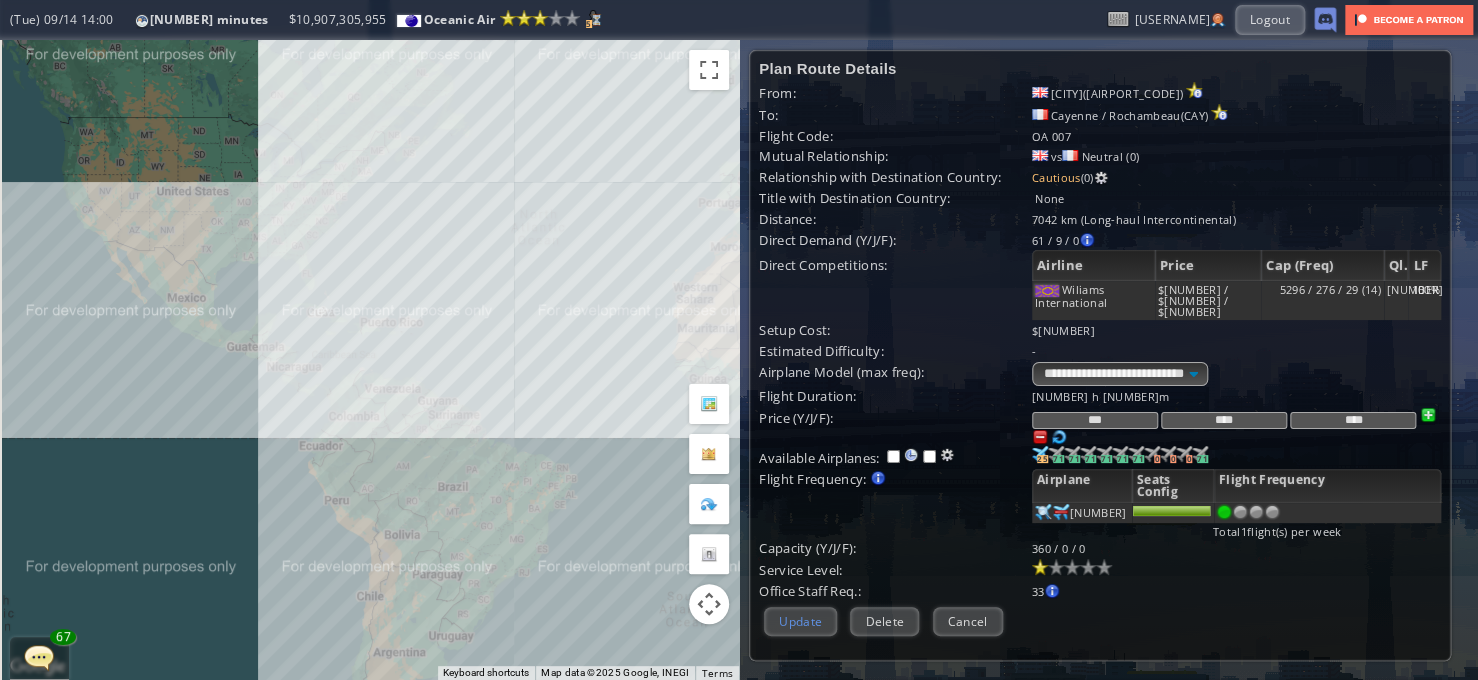 drag, startPoint x: 782, startPoint y: 622, endPoint x: 772, endPoint y: 610, distance: 15.6205 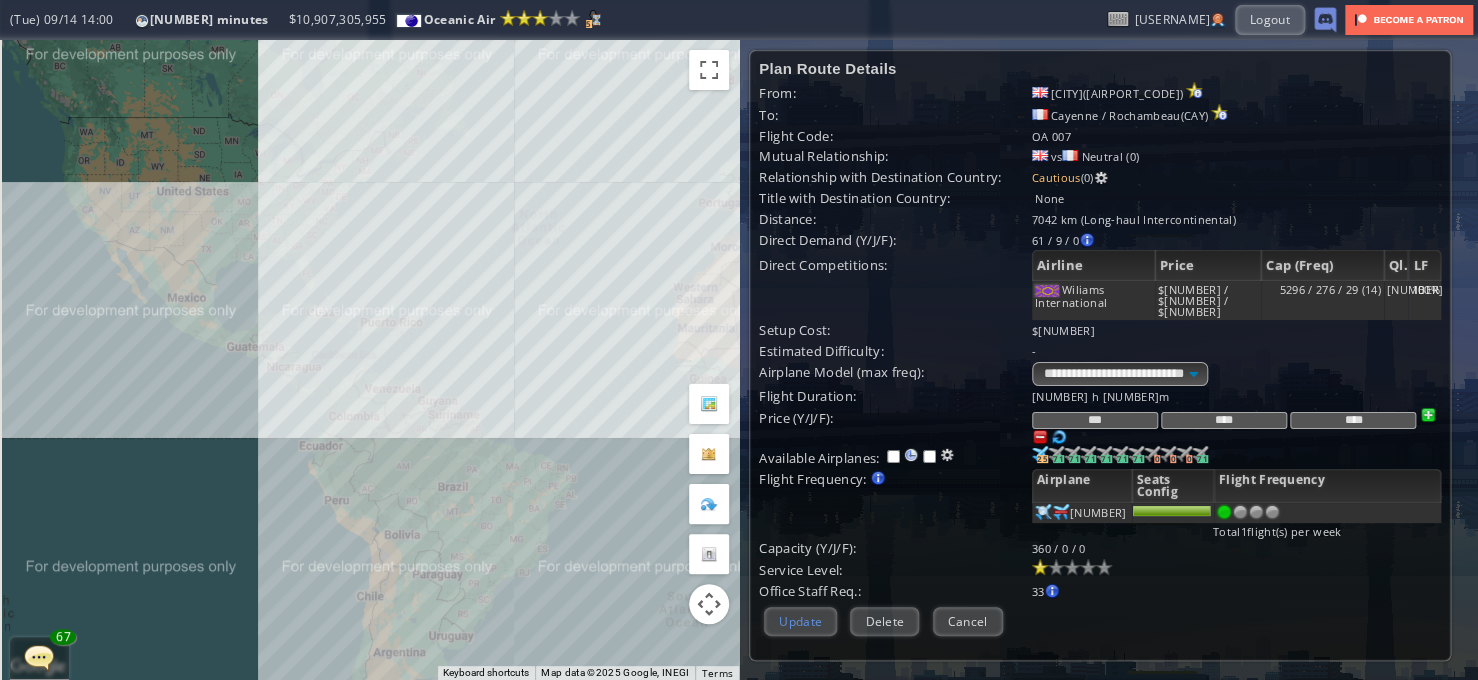 click on "Update" at bounding box center (800, 621) 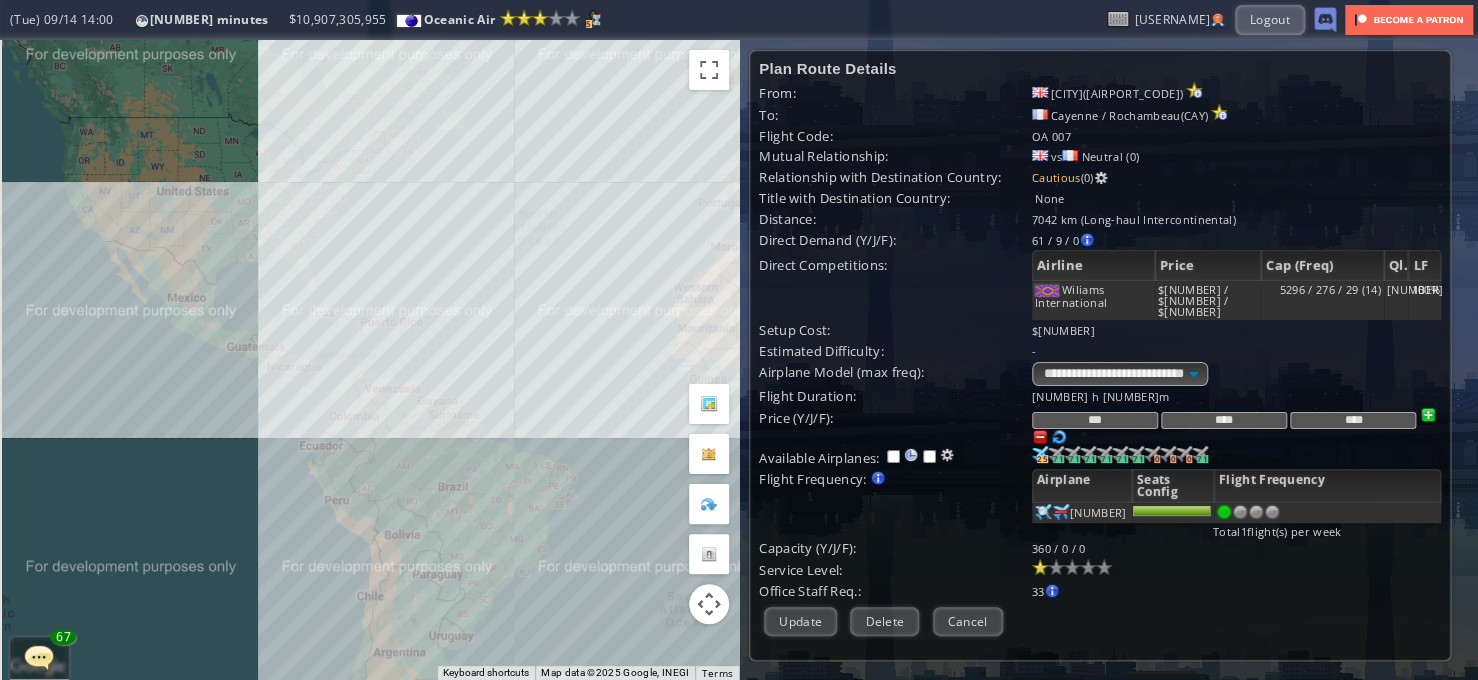 scroll, scrollTop: 191, scrollLeft: 0, axis: vertical 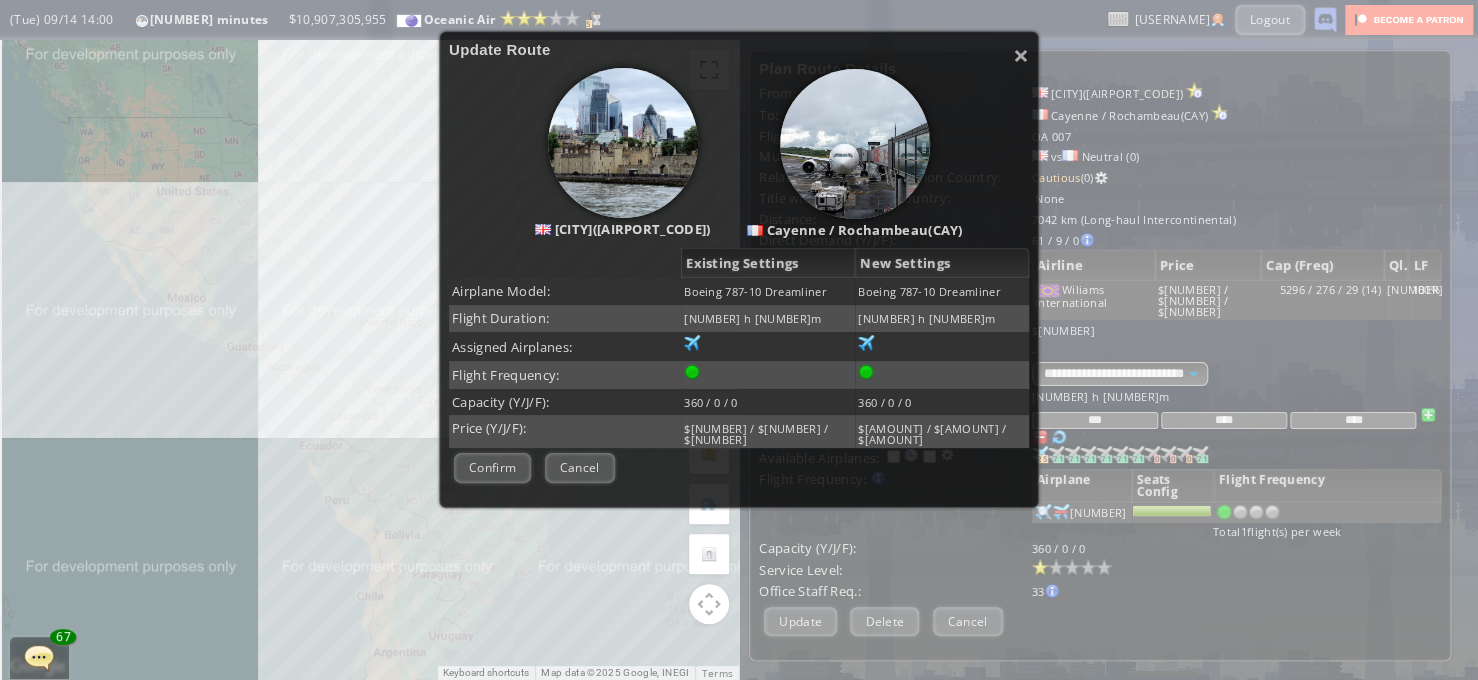 click on "Confirm" at bounding box center [492, 467] 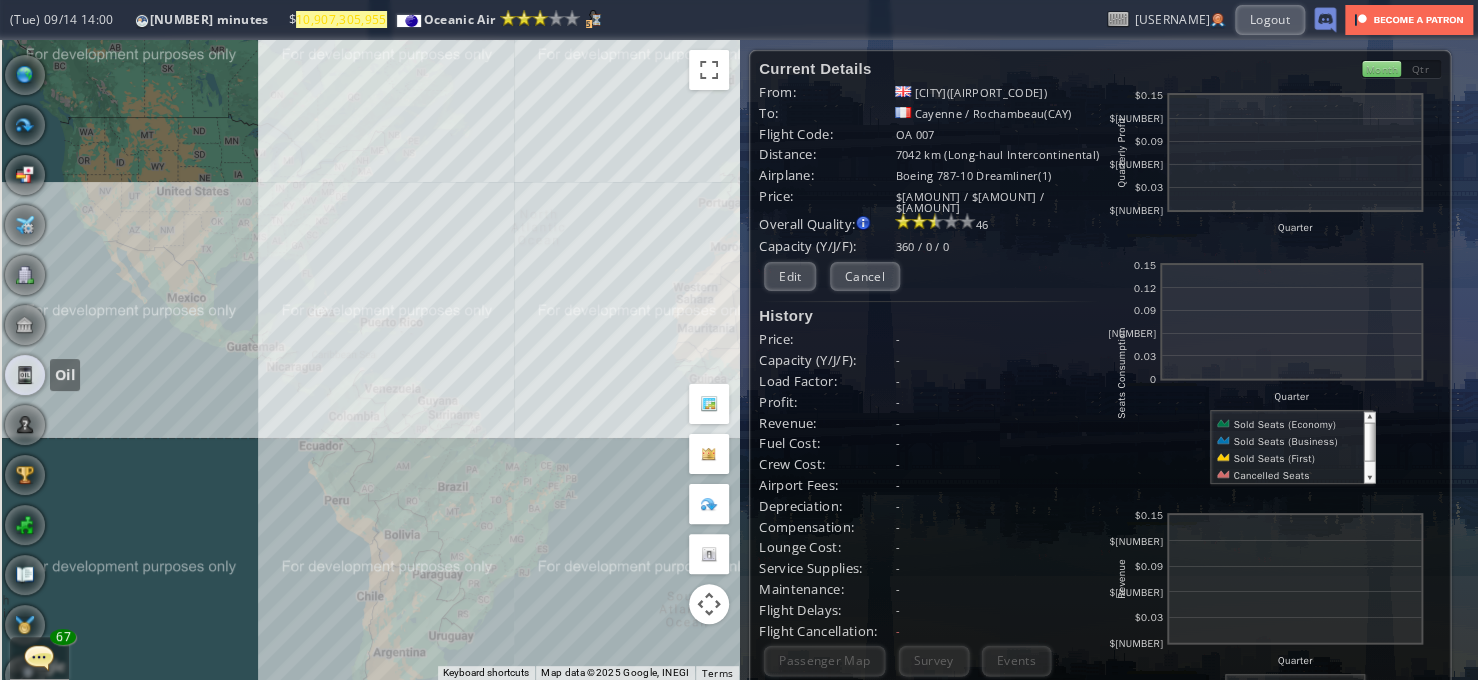 click at bounding box center [25, 375] 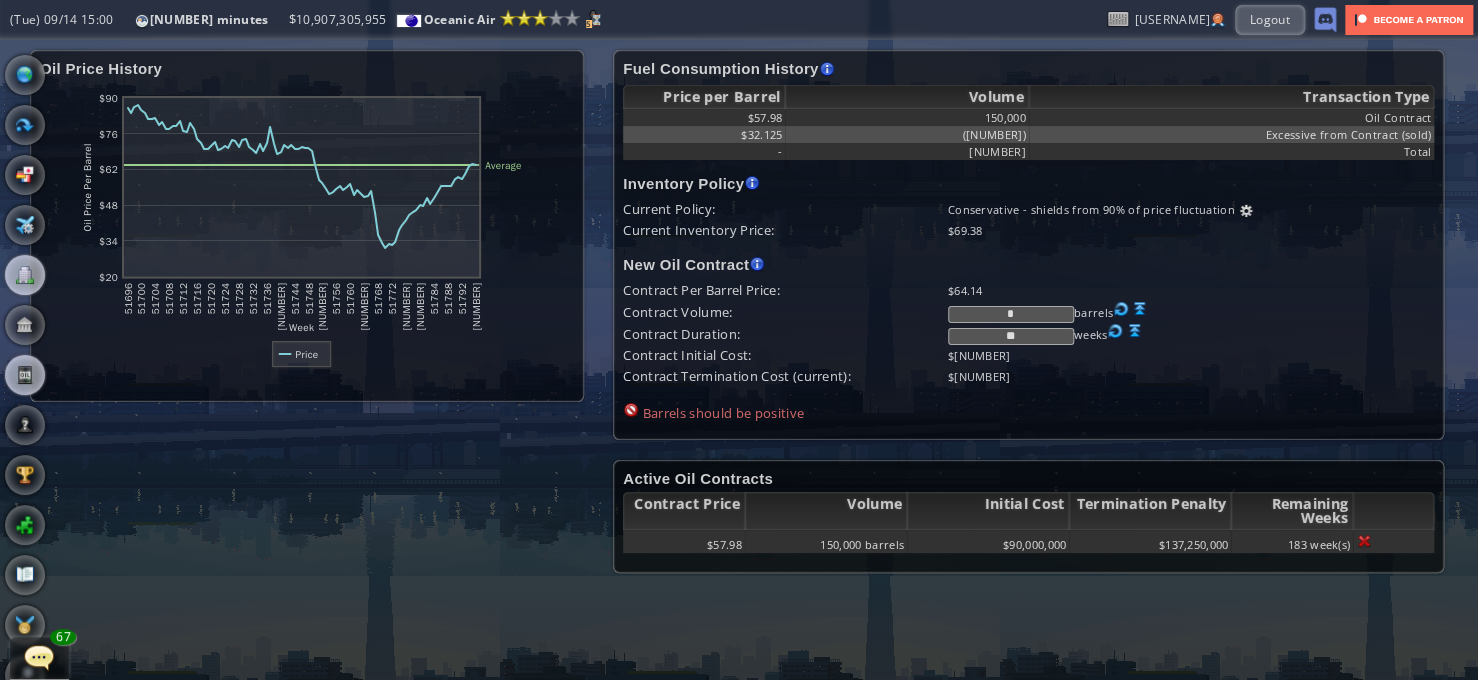 click at bounding box center (25, 275) 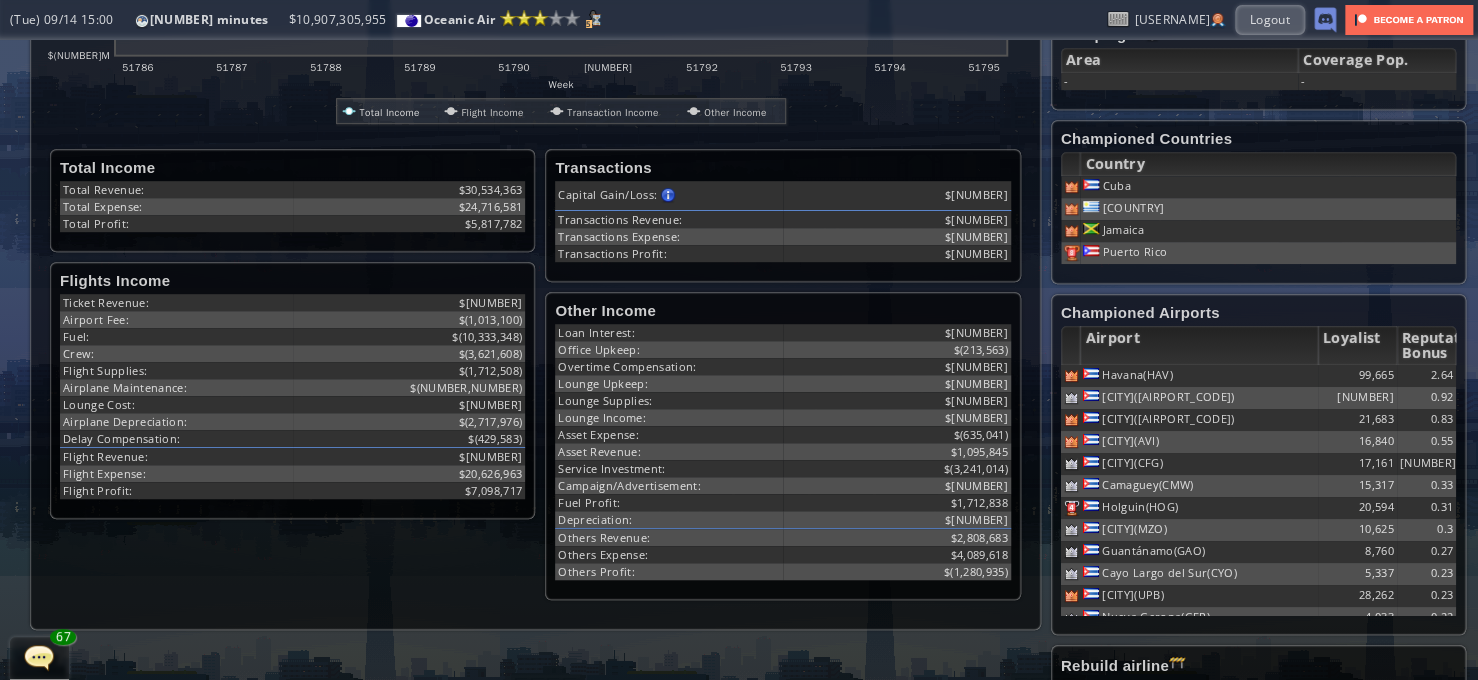 scroll, scrollTop: 600, scrollLeft: 0, axis: vertical 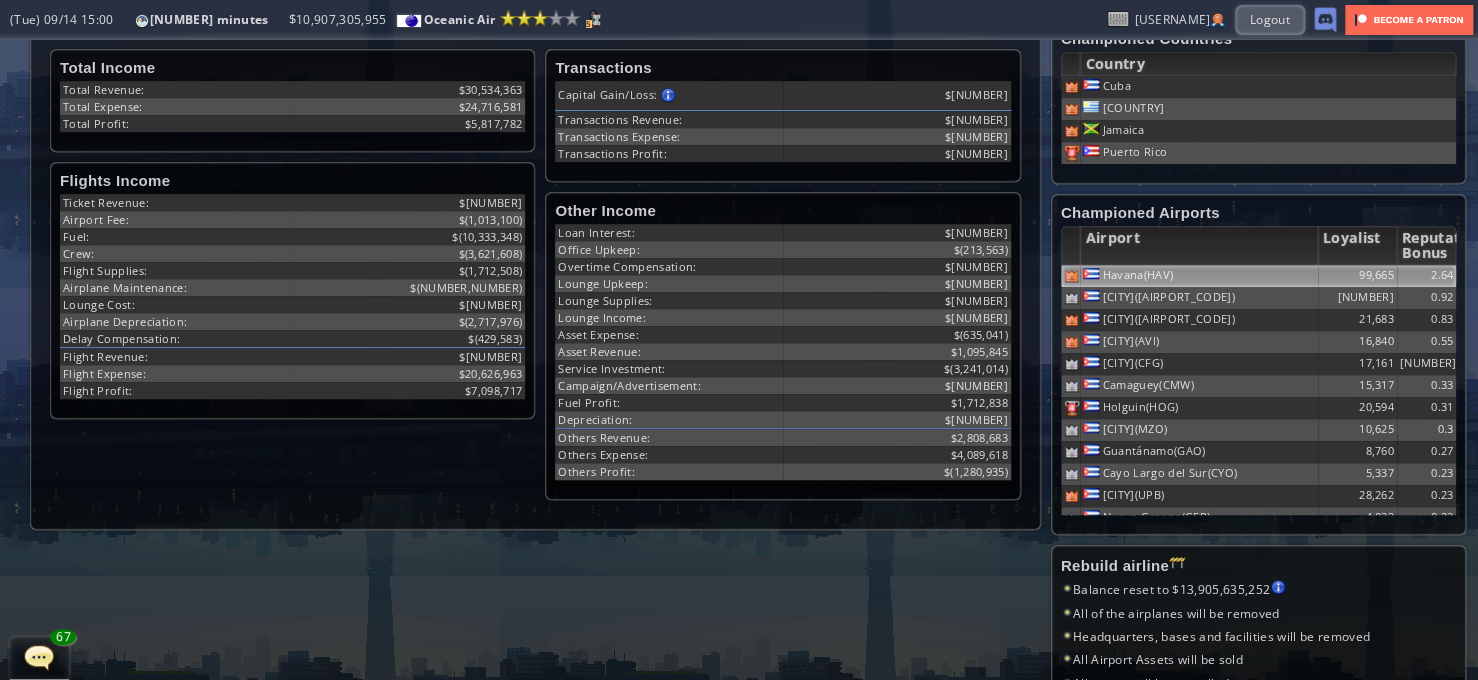 click on "Havana(HAV)" at bounding box center [1198, 276] 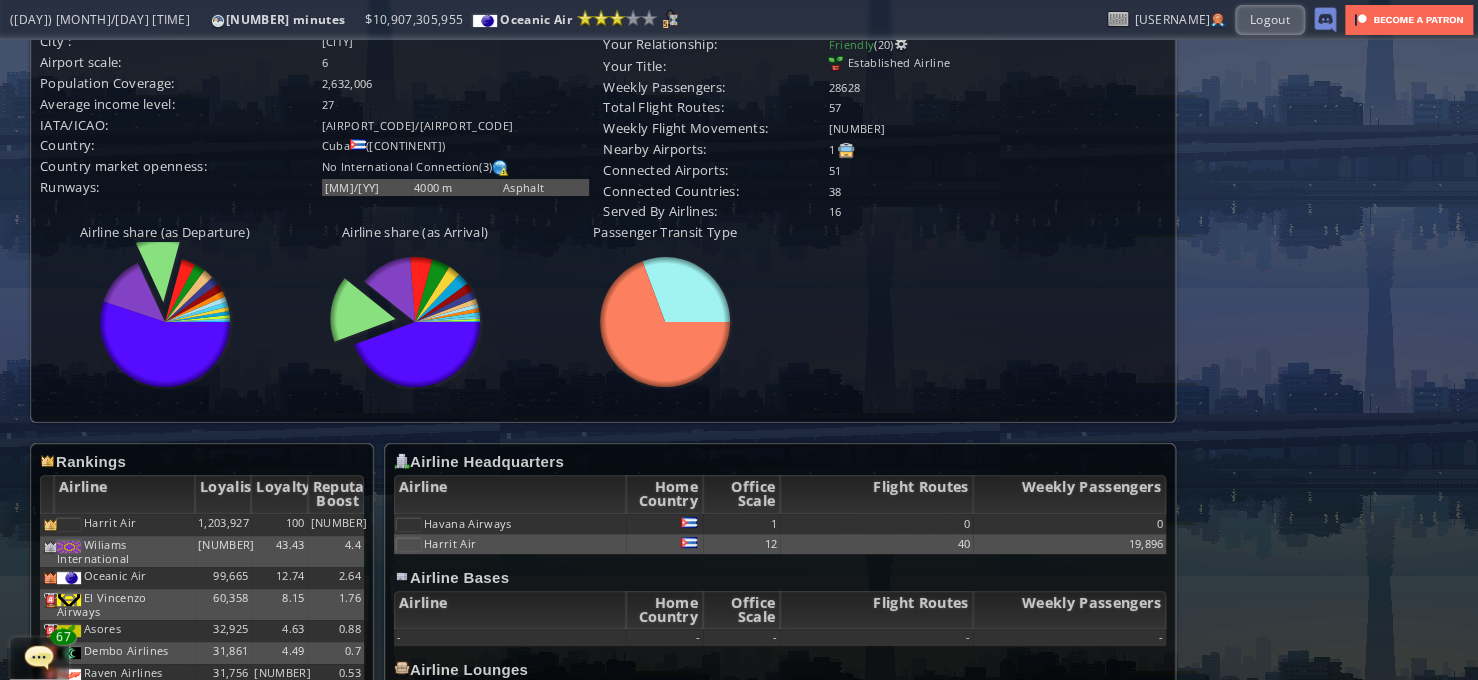 scroll, scrollTop: 0, scrollLeft: 0, axis: both 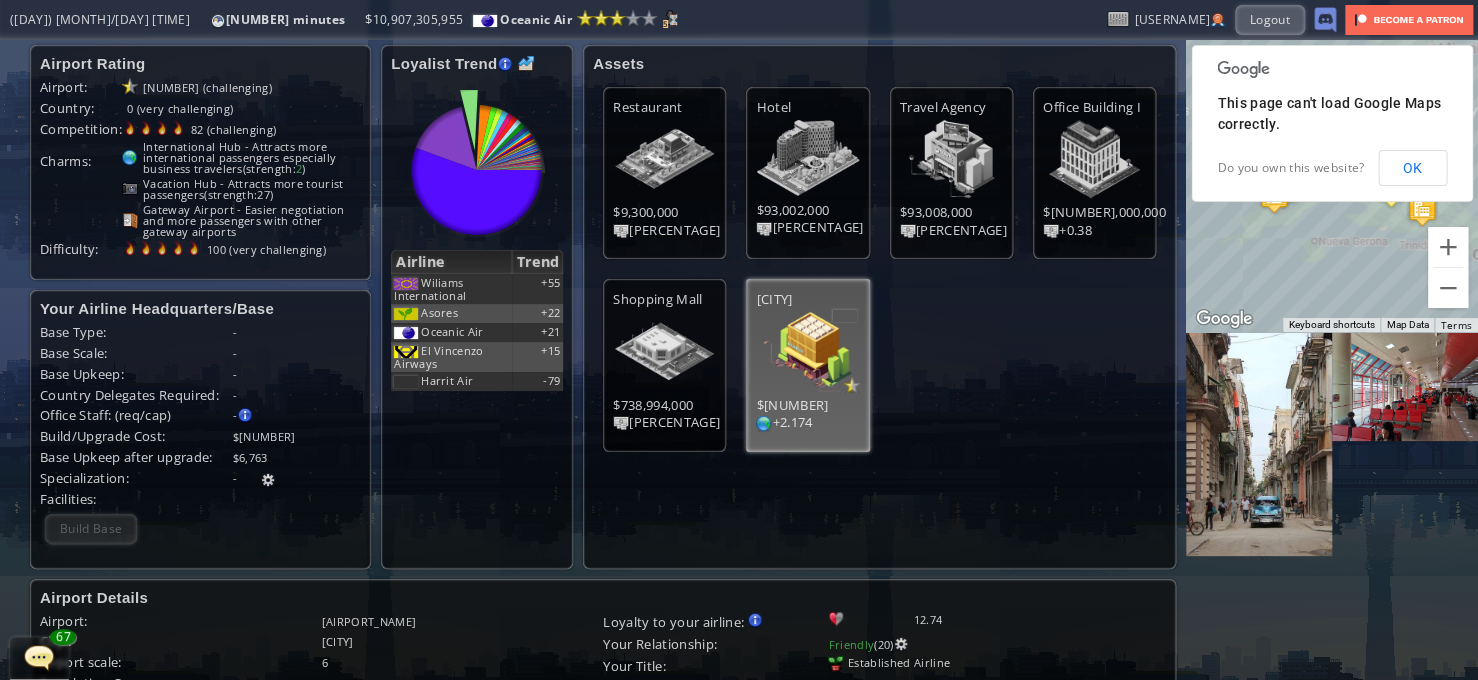 click at bounding box center (526, 64) 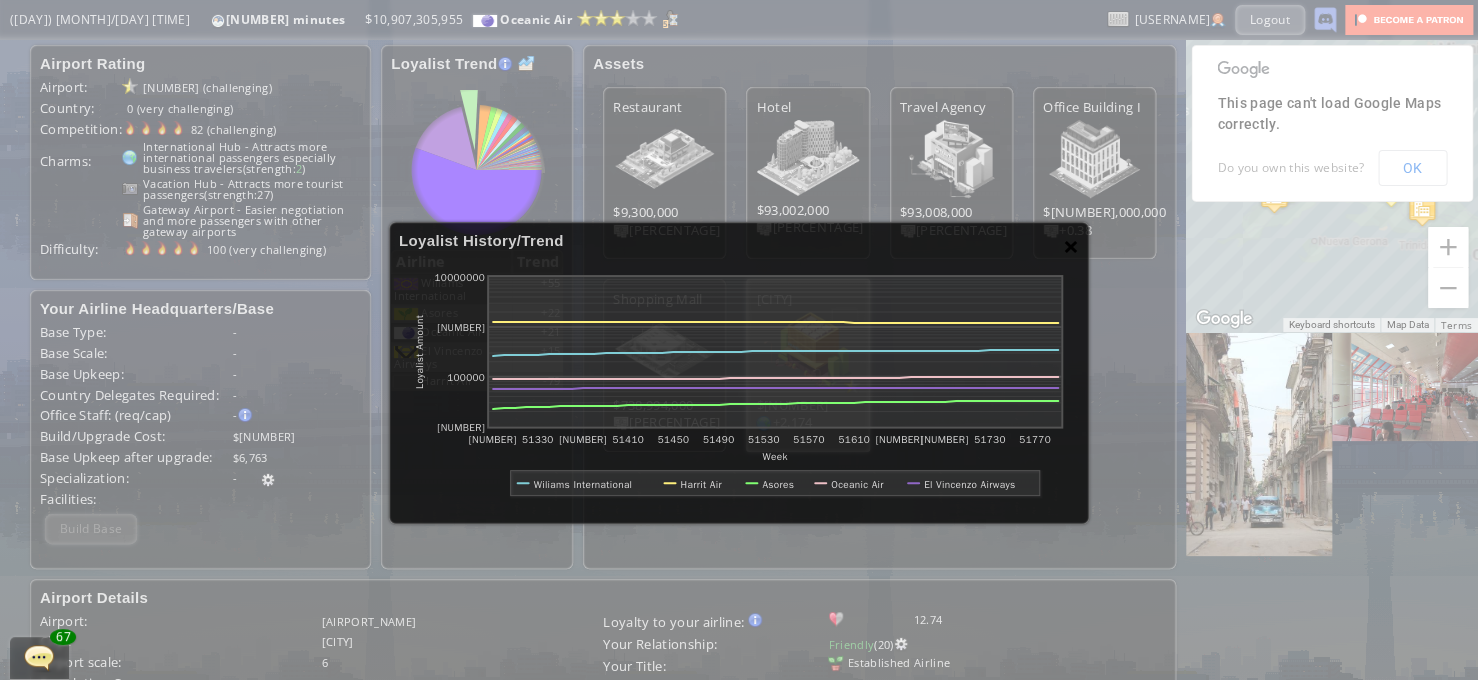 click on "×" at bounding box center (1071, 246) 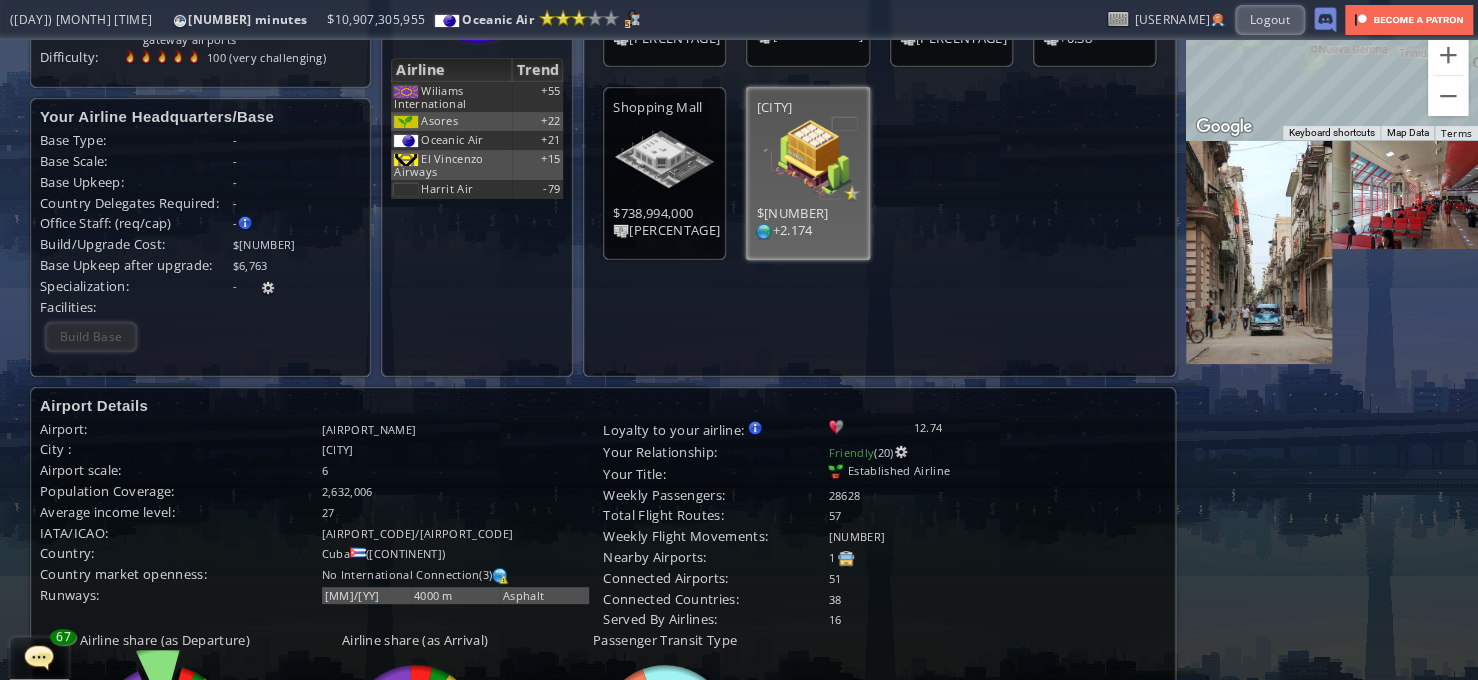 scroll, scrollTop: 0, scrollLeft: 0, axis: both 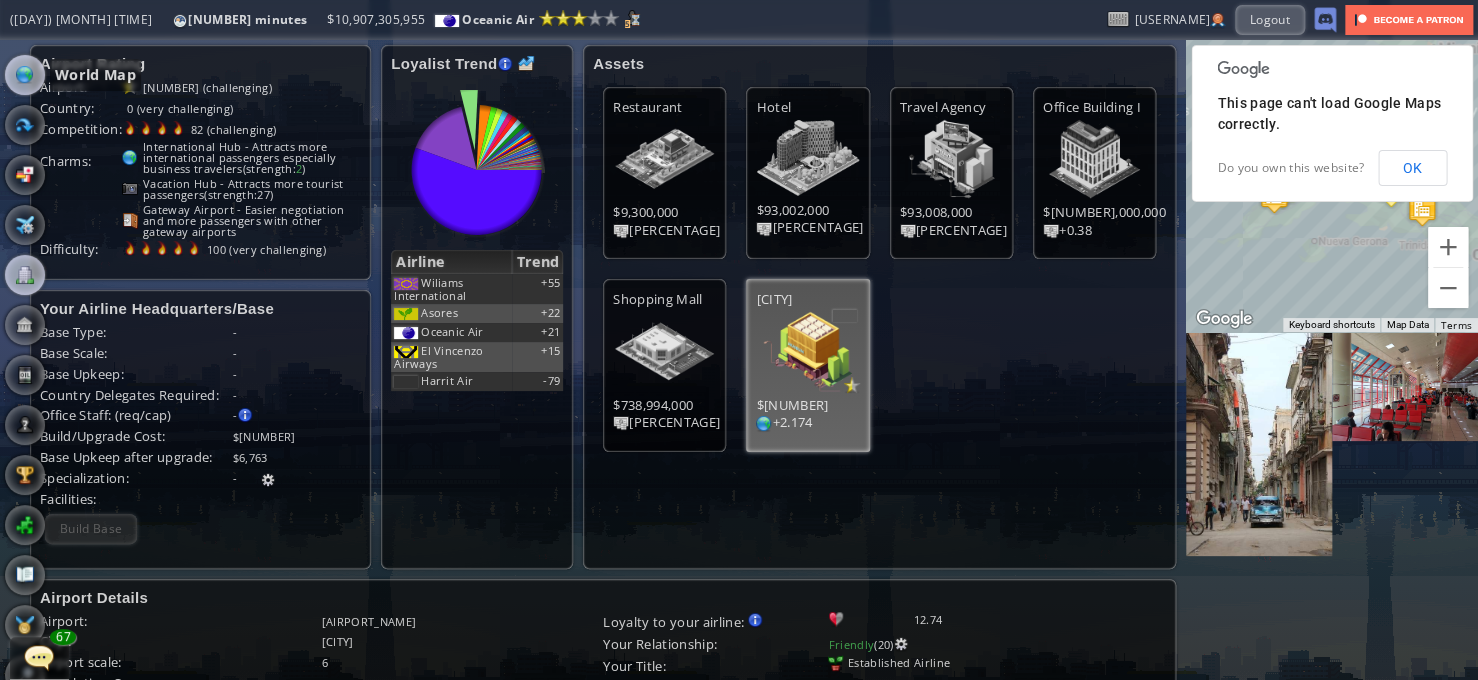 click at bounding box center [25, 75] 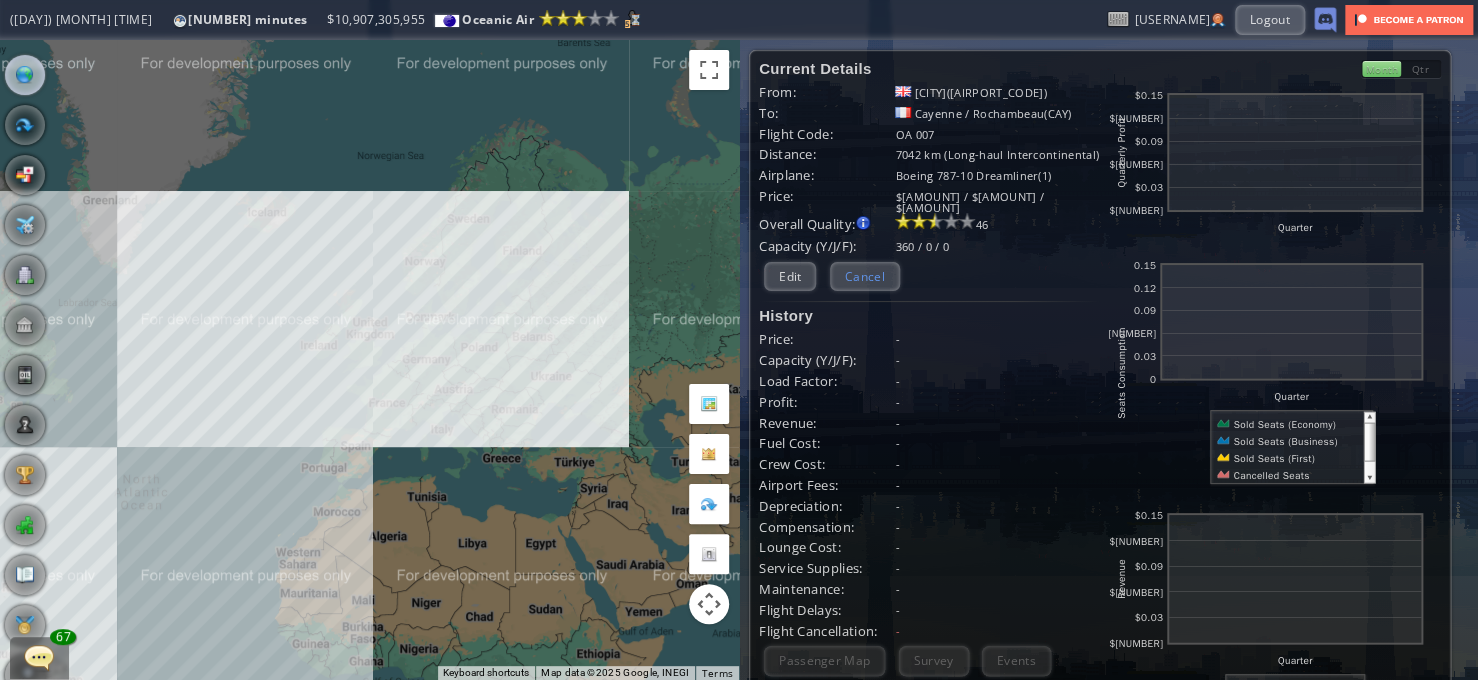 click on "Cancel" at bounding box center (865, 276) 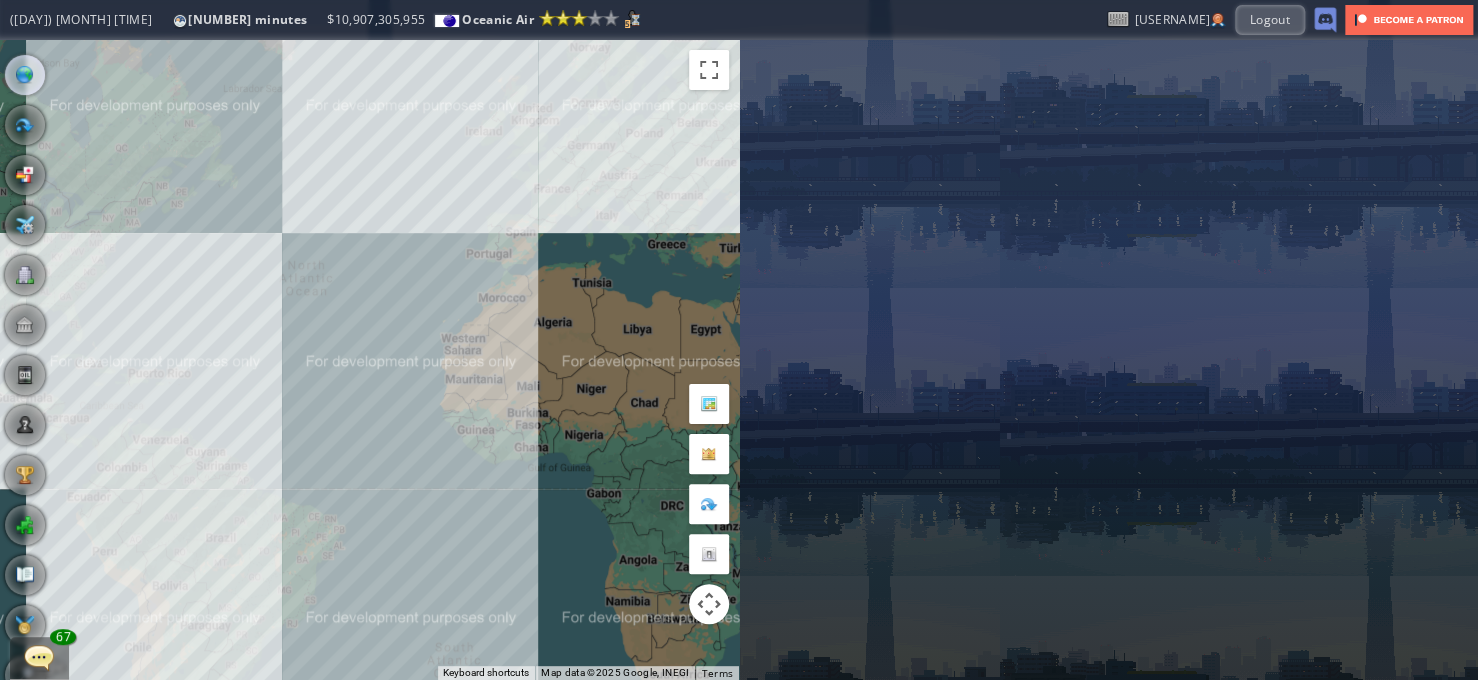 drag, startPoint x: 350, startPoint y: 412, endPoint x: 520, endPoint y: 195, distance: 275.661 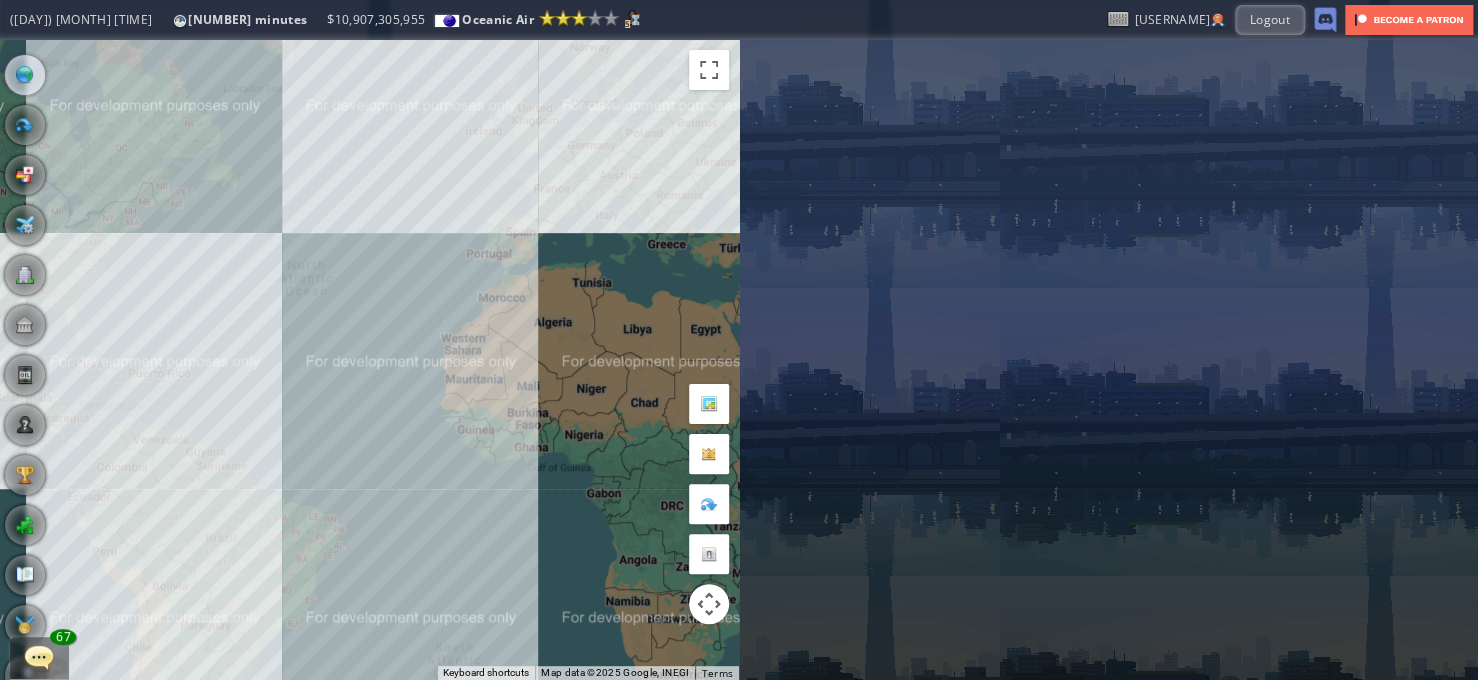 click on "To navigate, press the arrow keys." at bounding box center [369, 360] 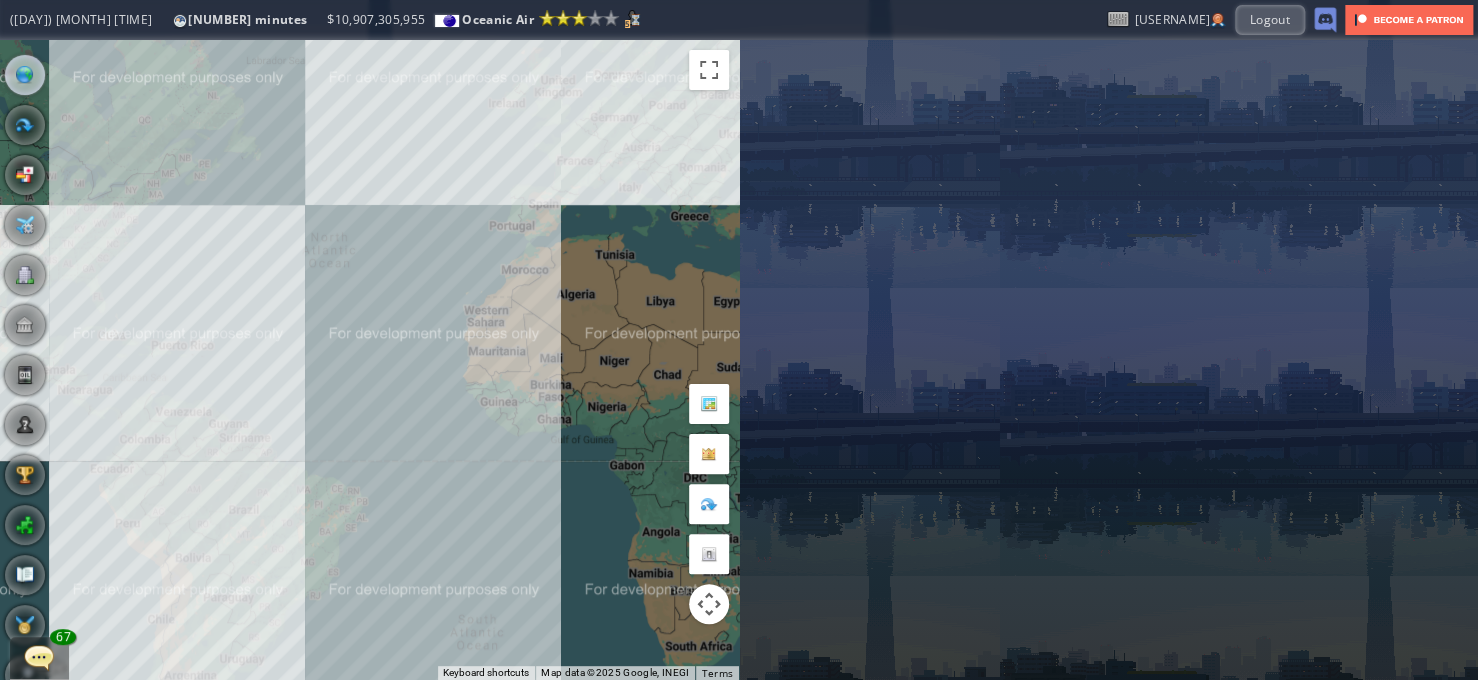 click on "To navigate, press the arrow keys." at bounding box center [369, 360] 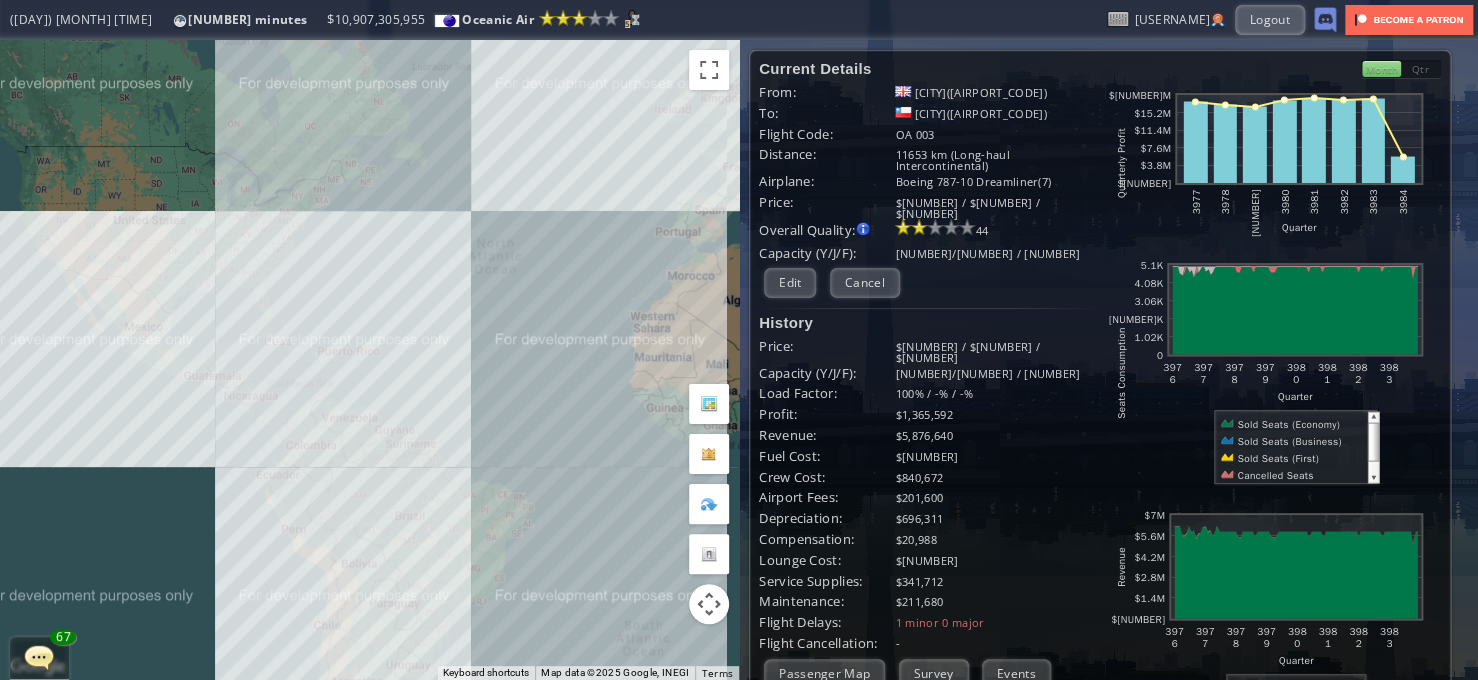 drag, startPoint x: 289, startPoint y: 438, endPoint x: 457, endPoint y: 444, distance: 168.1071 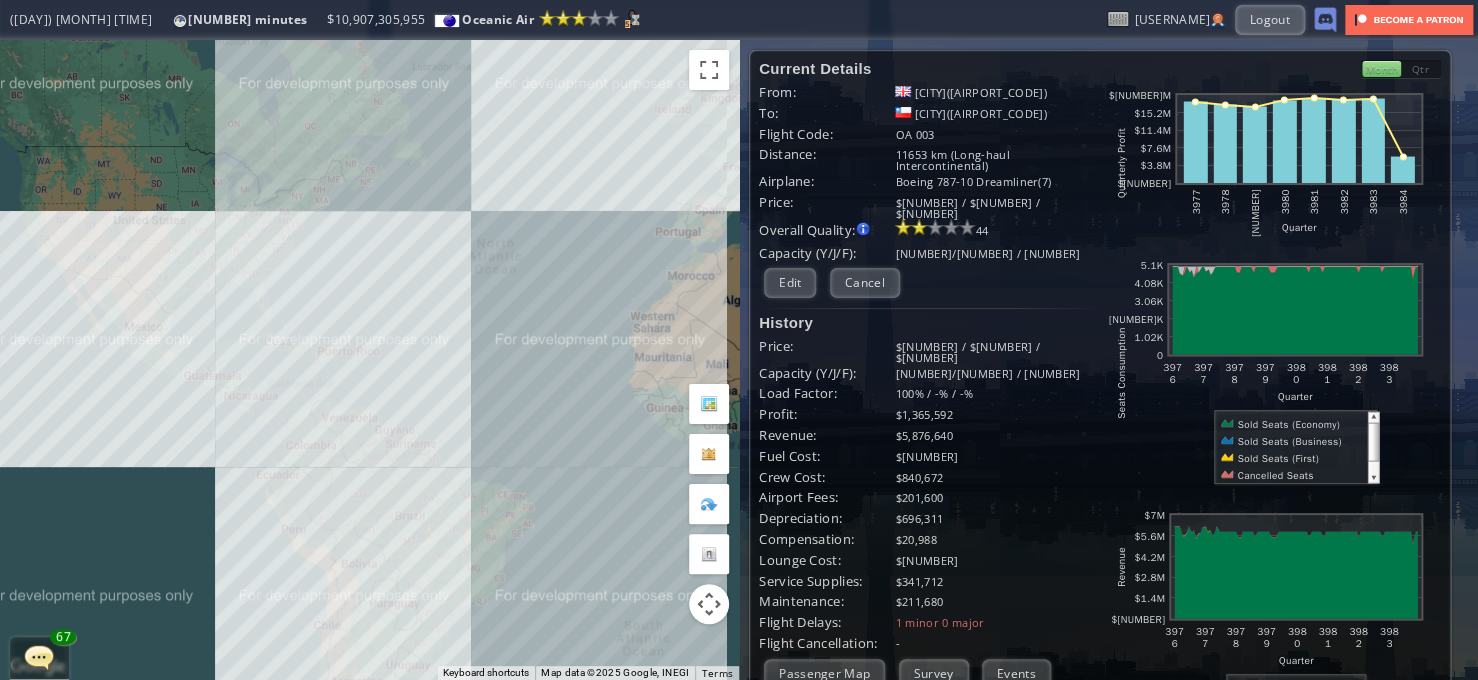 click on "To navigate, press the arrow keys." at bounding box center [369, 360] 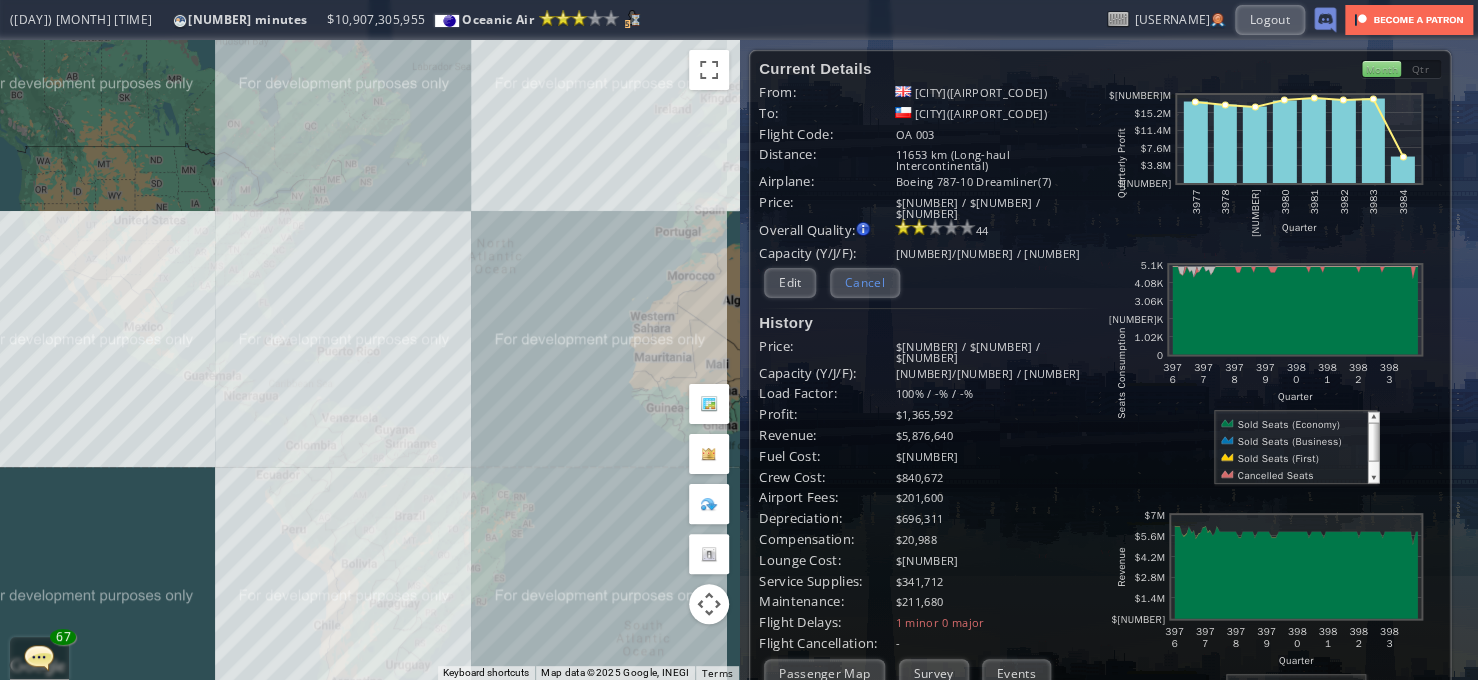 click on "Cancel" at bounding box center (865, 282) 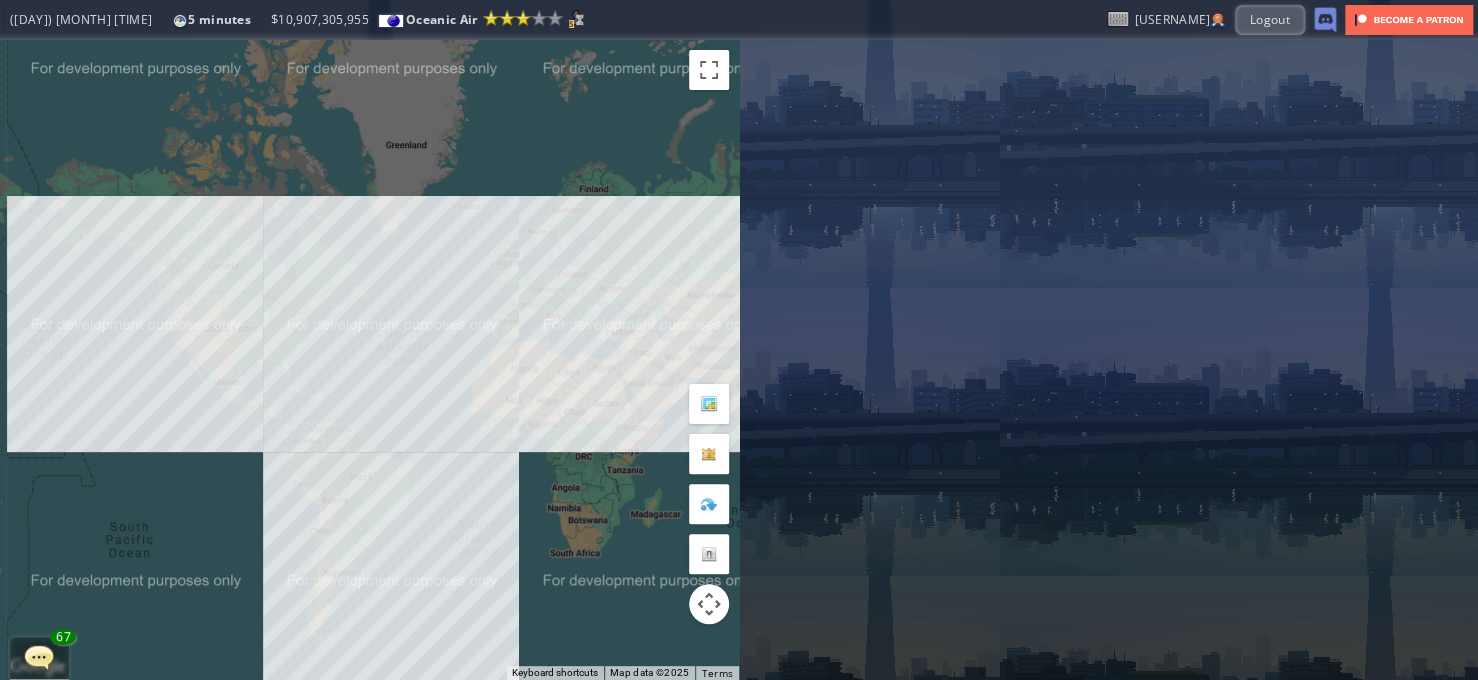 click on "To navigate, press the arrow keys." at bounding box center [369, 360] 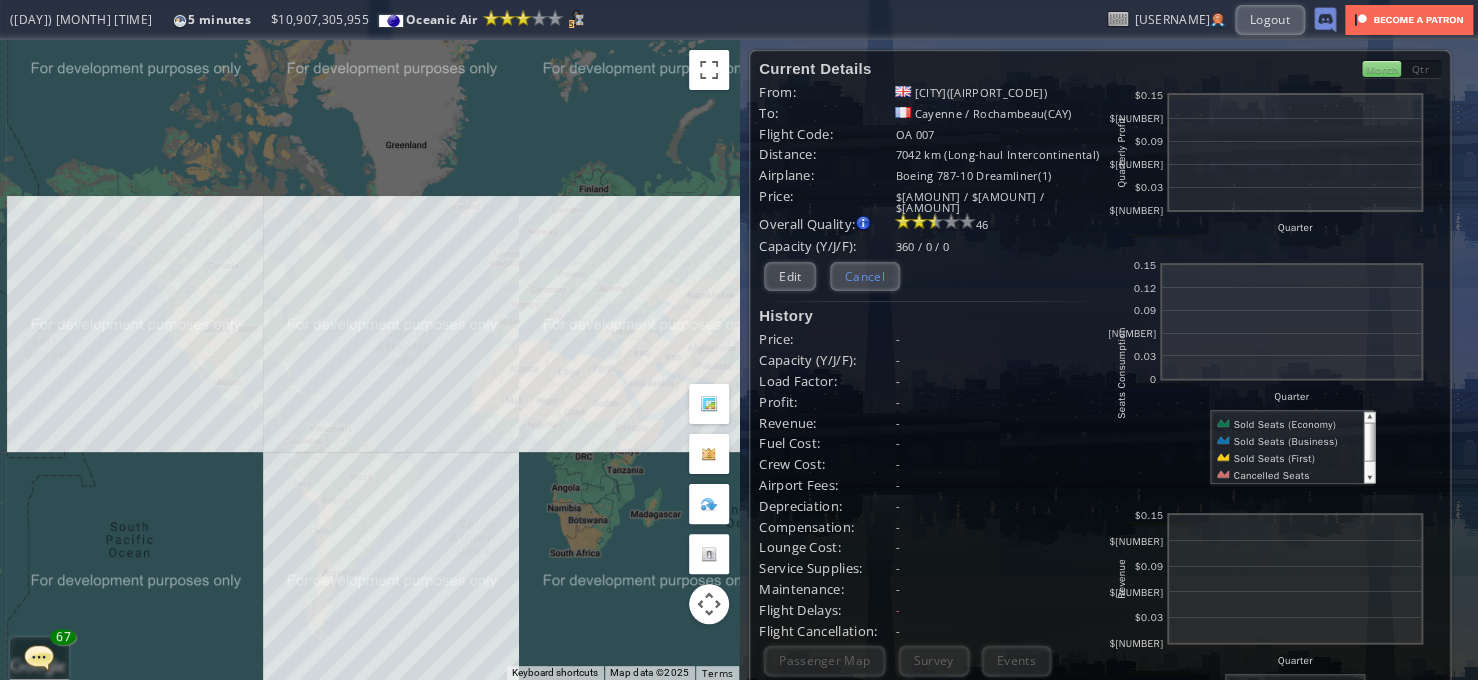 click on "Cancel" at bounding box center (865, 276) 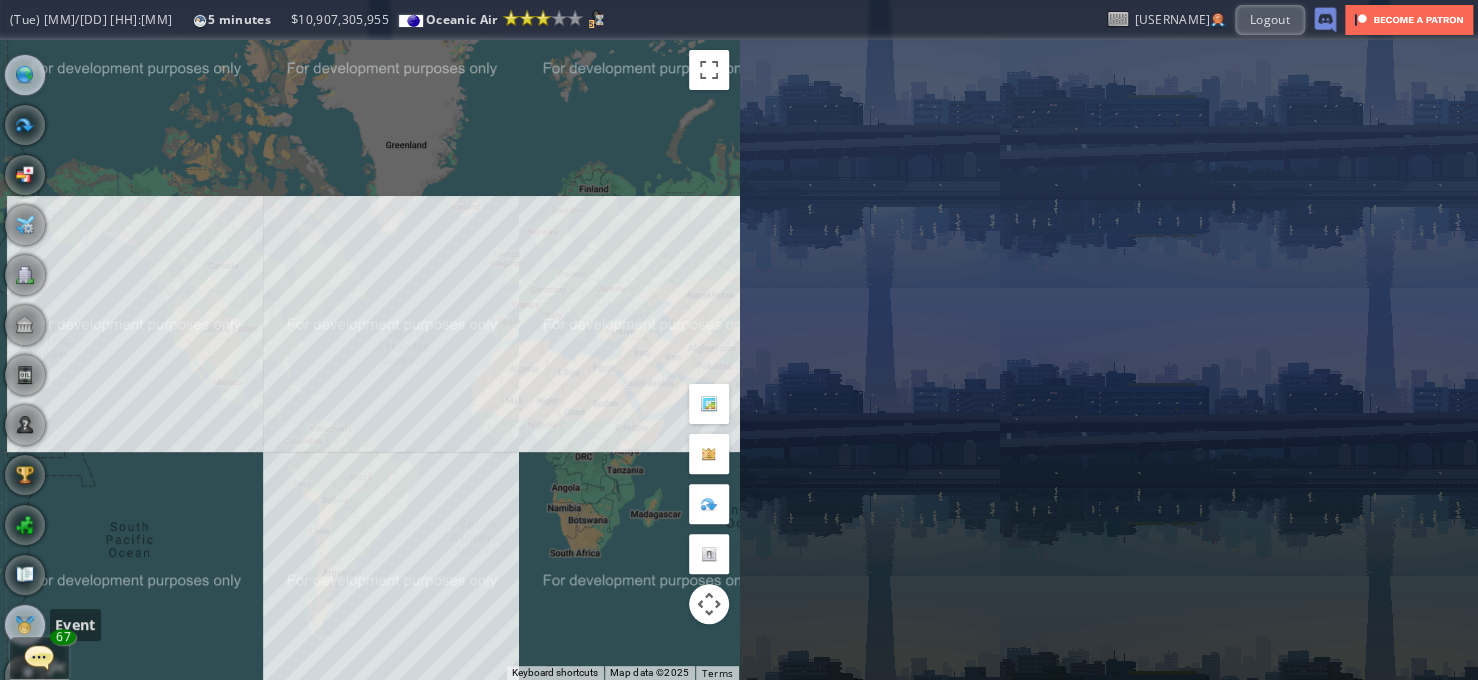 click at bounding box center [25, 625] 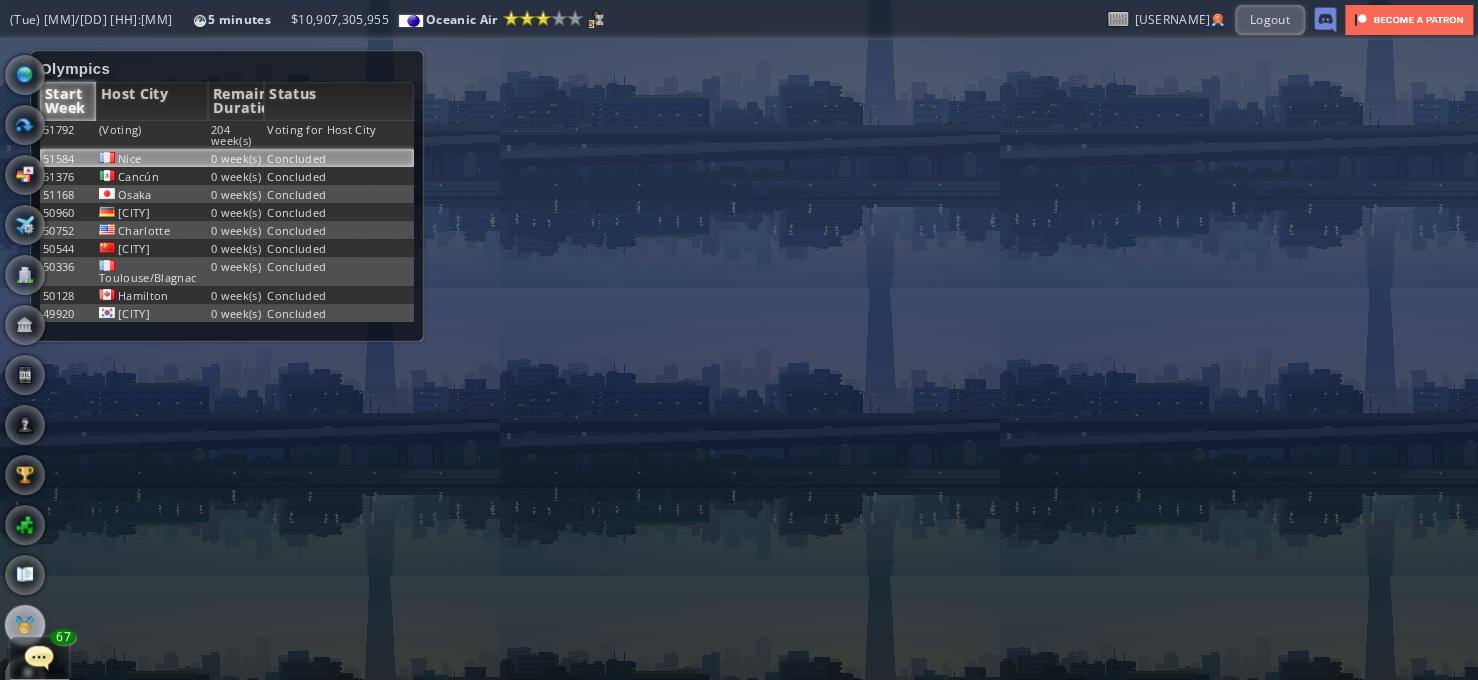 click on "Nice" at bounding box center [152, 135] 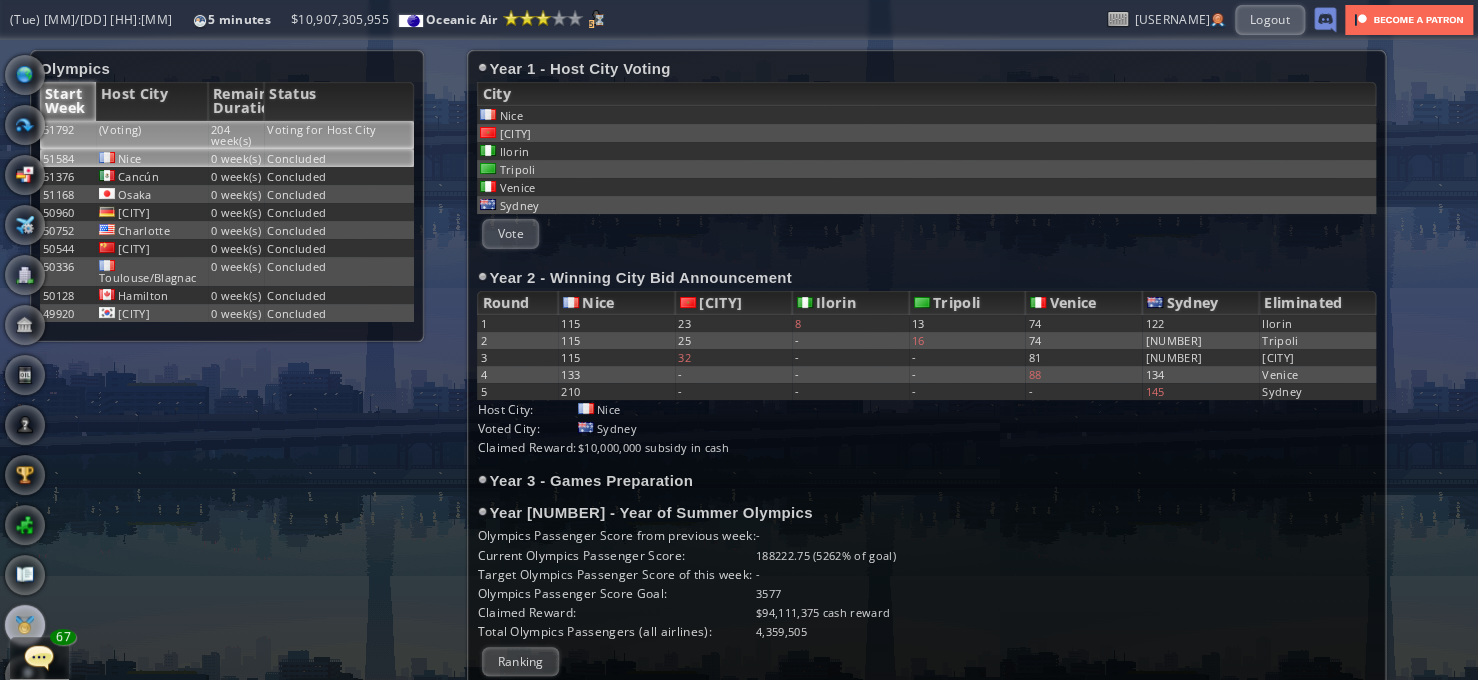 click on "(Voting)" at bounding box center [152, 135] 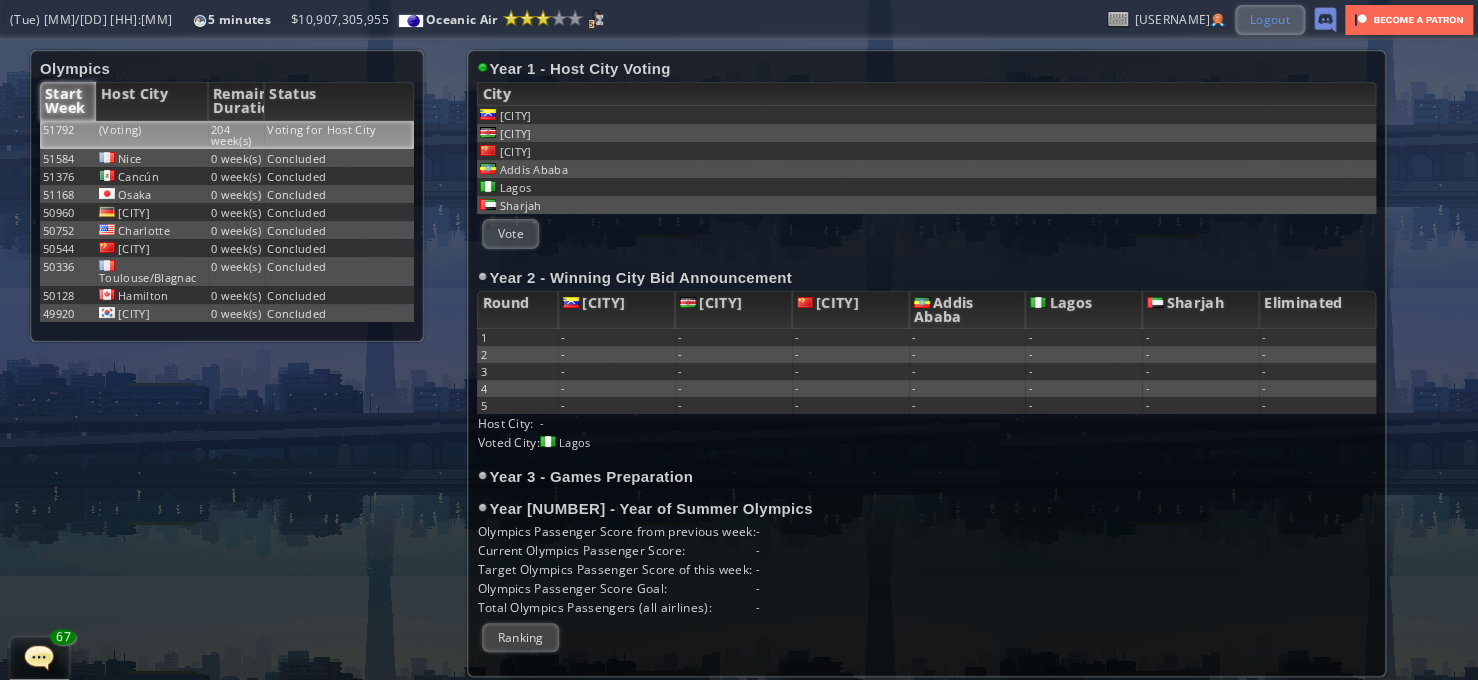 click on "Logout" at bounding box center [1270, 19] 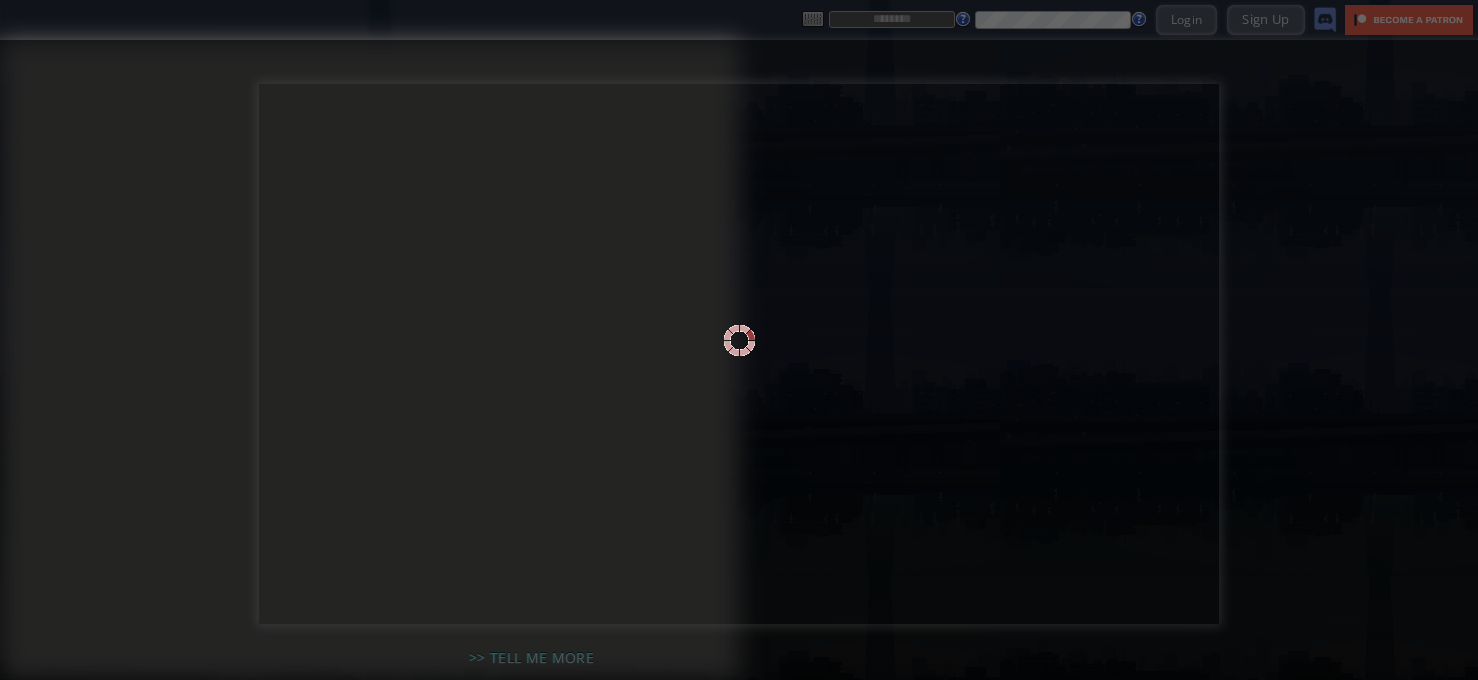 scroll, scrollTop: 0, scrollLeft: 0, axis: both 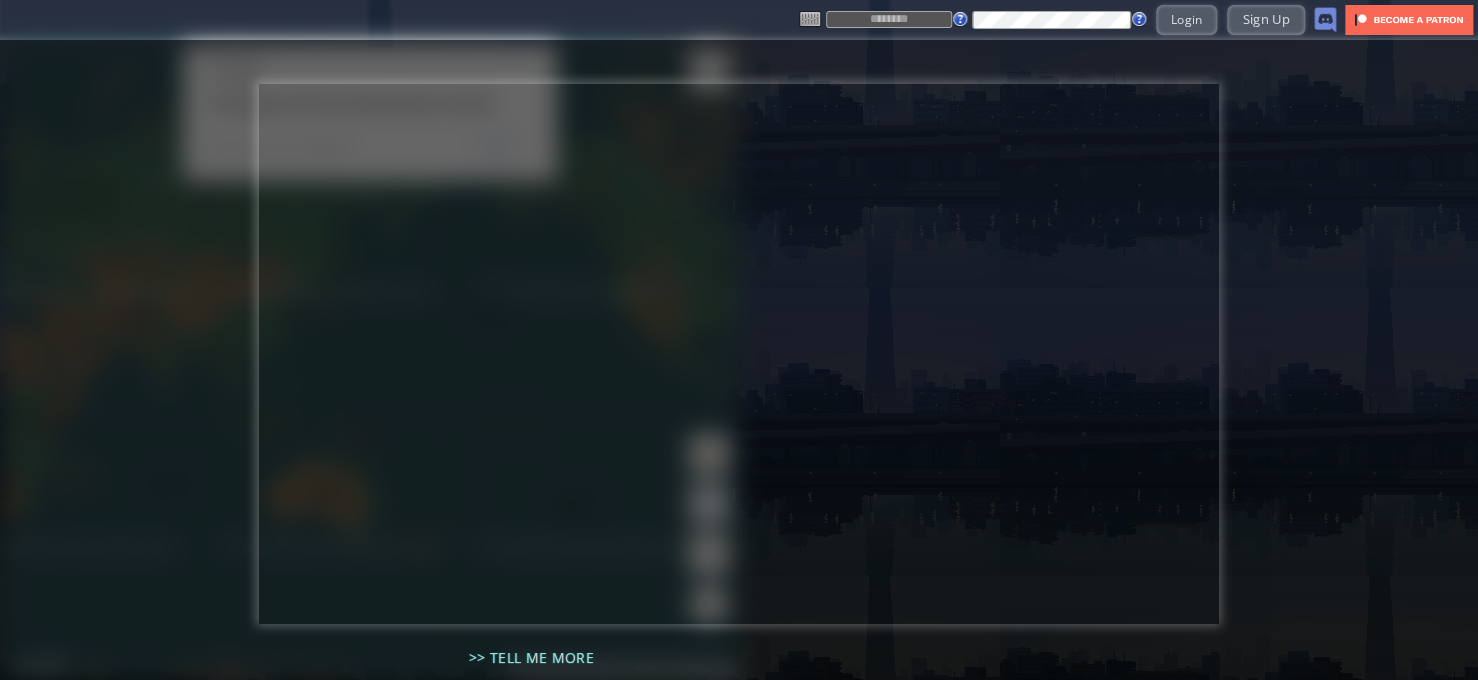 click at bounding box center [889, 19] 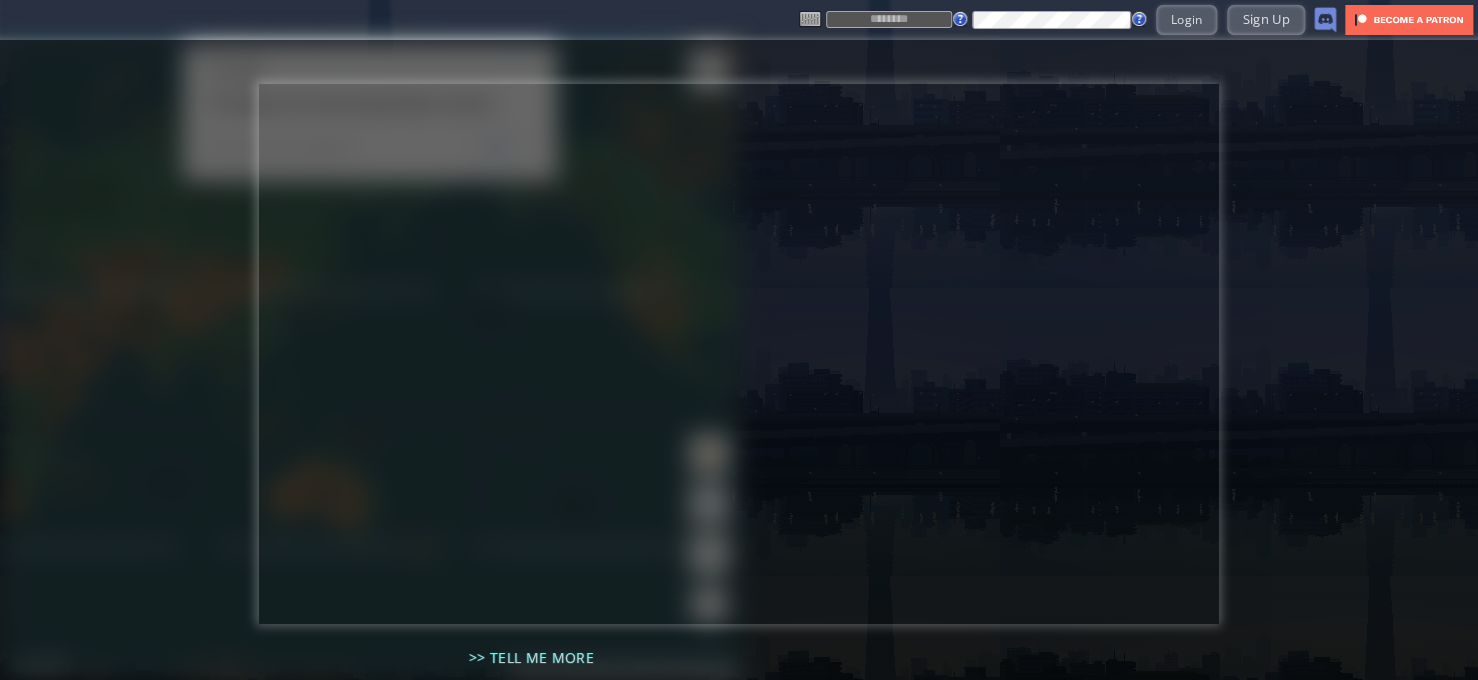 type on "****" 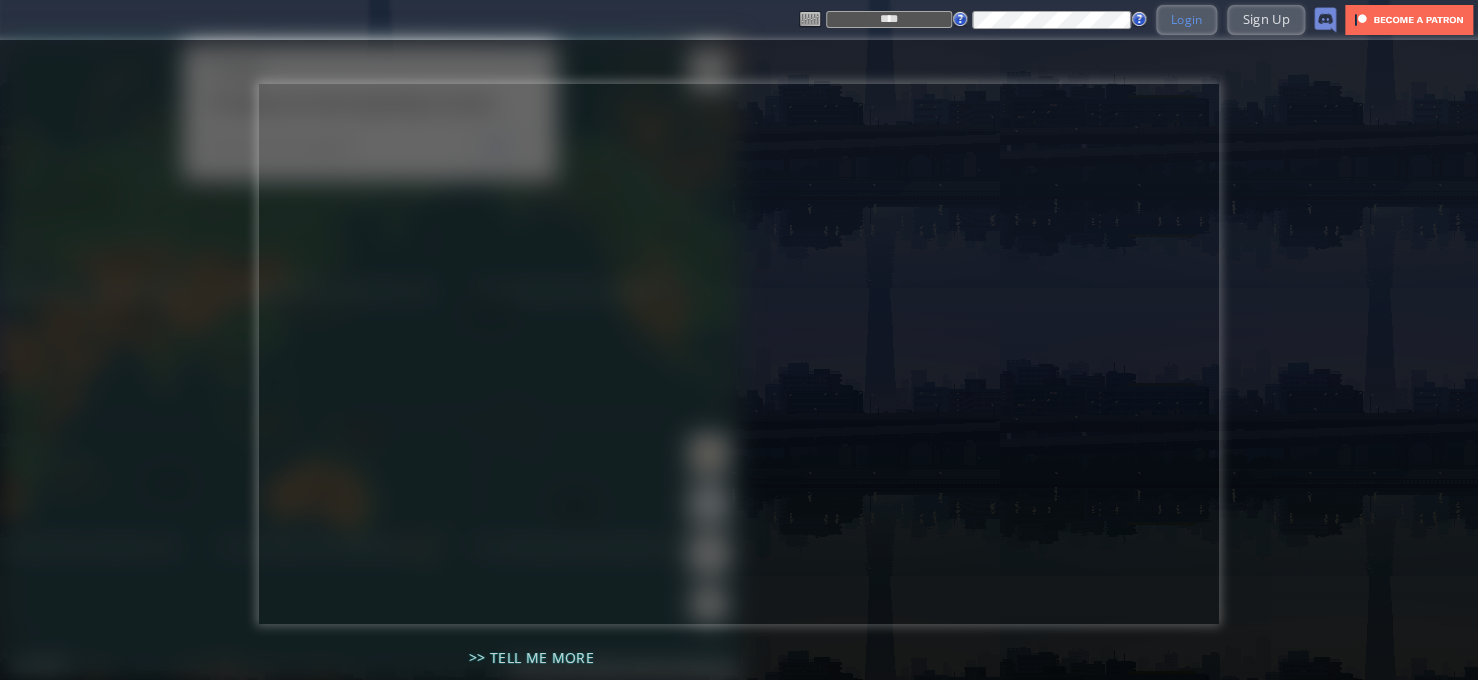 click on "Login" at bounding box center (1187, 19) 